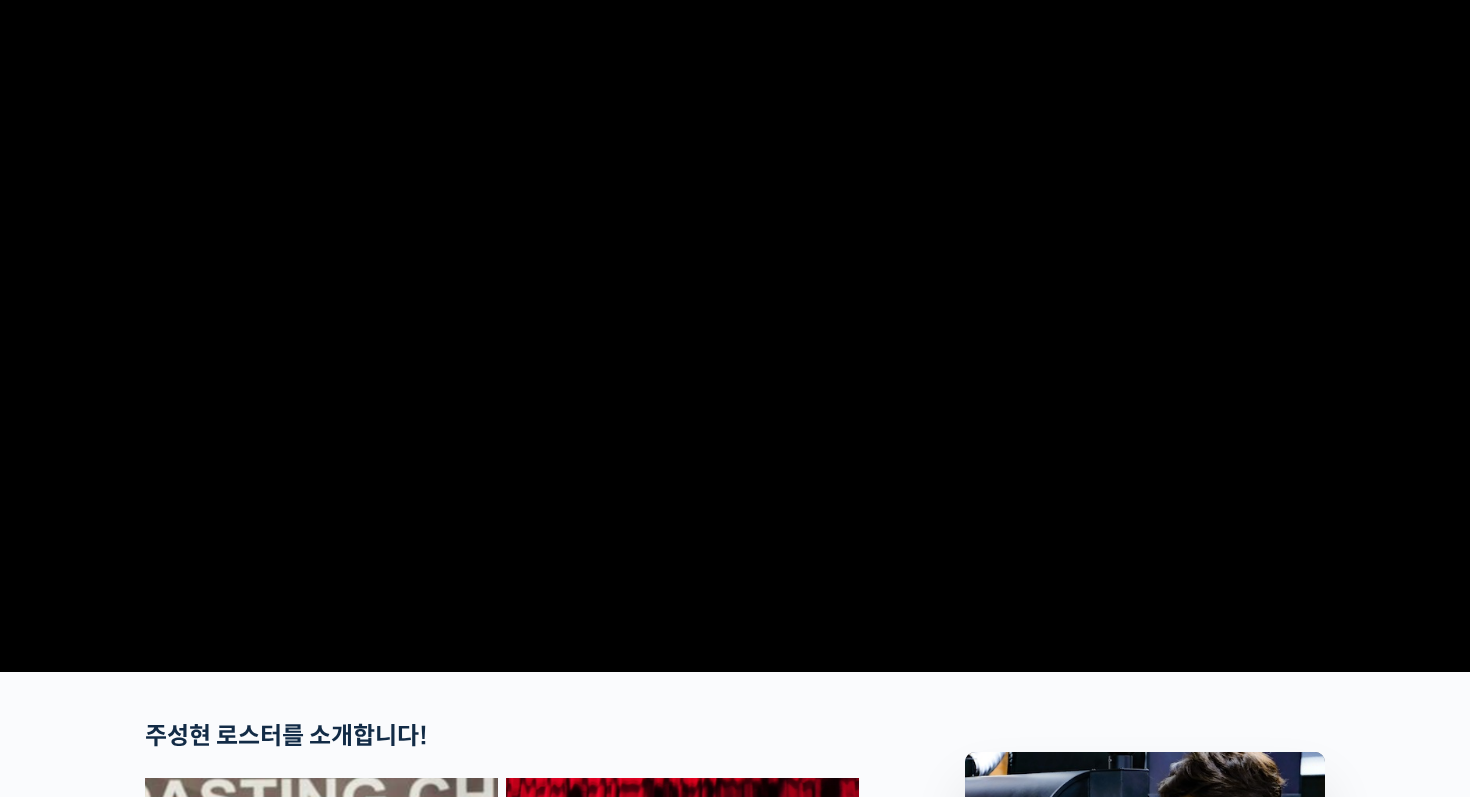 scroll, scrollTop: 0, scrollLeft: 0, axis: both 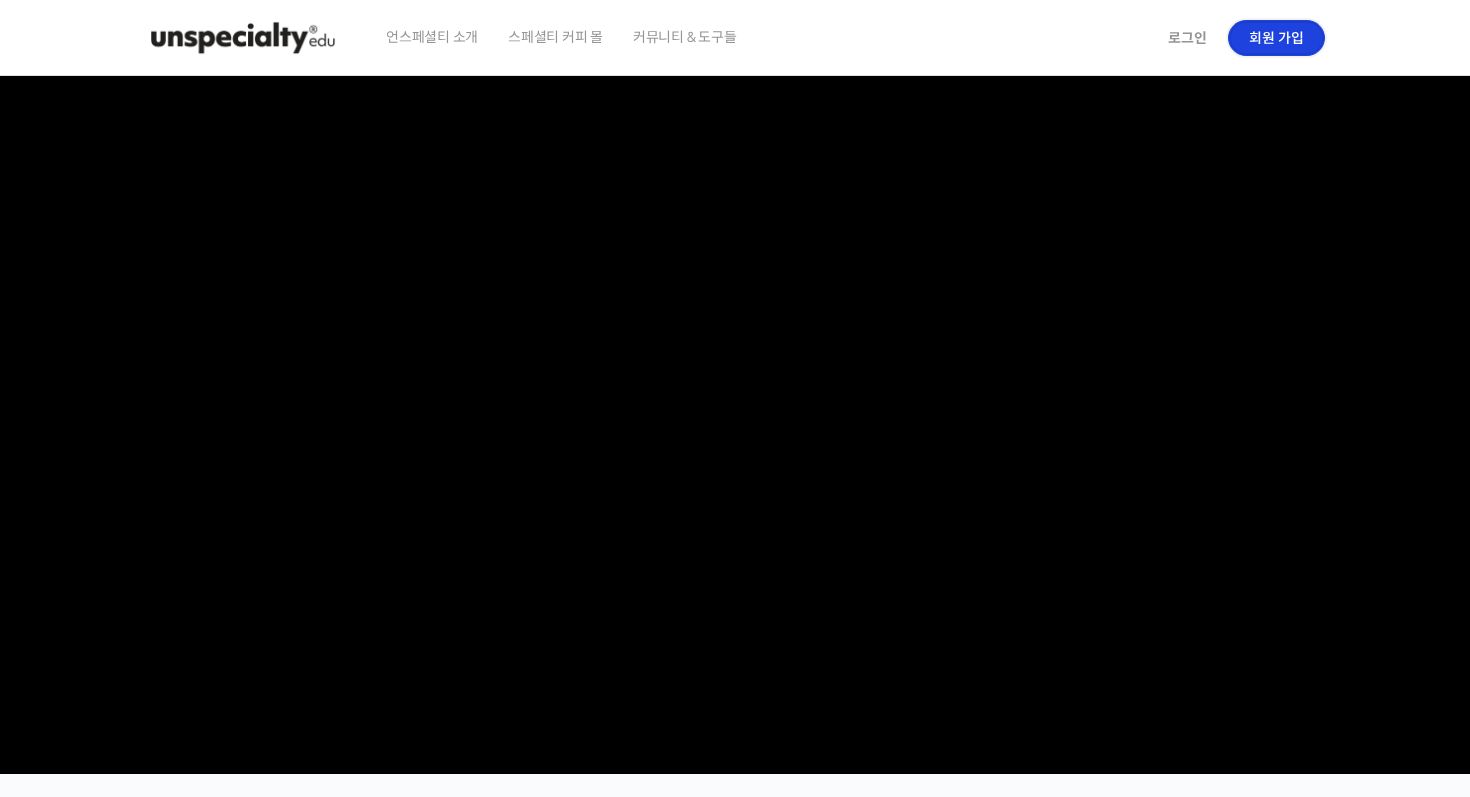 click on "회원 가입" at bounding box center (1276, 38) 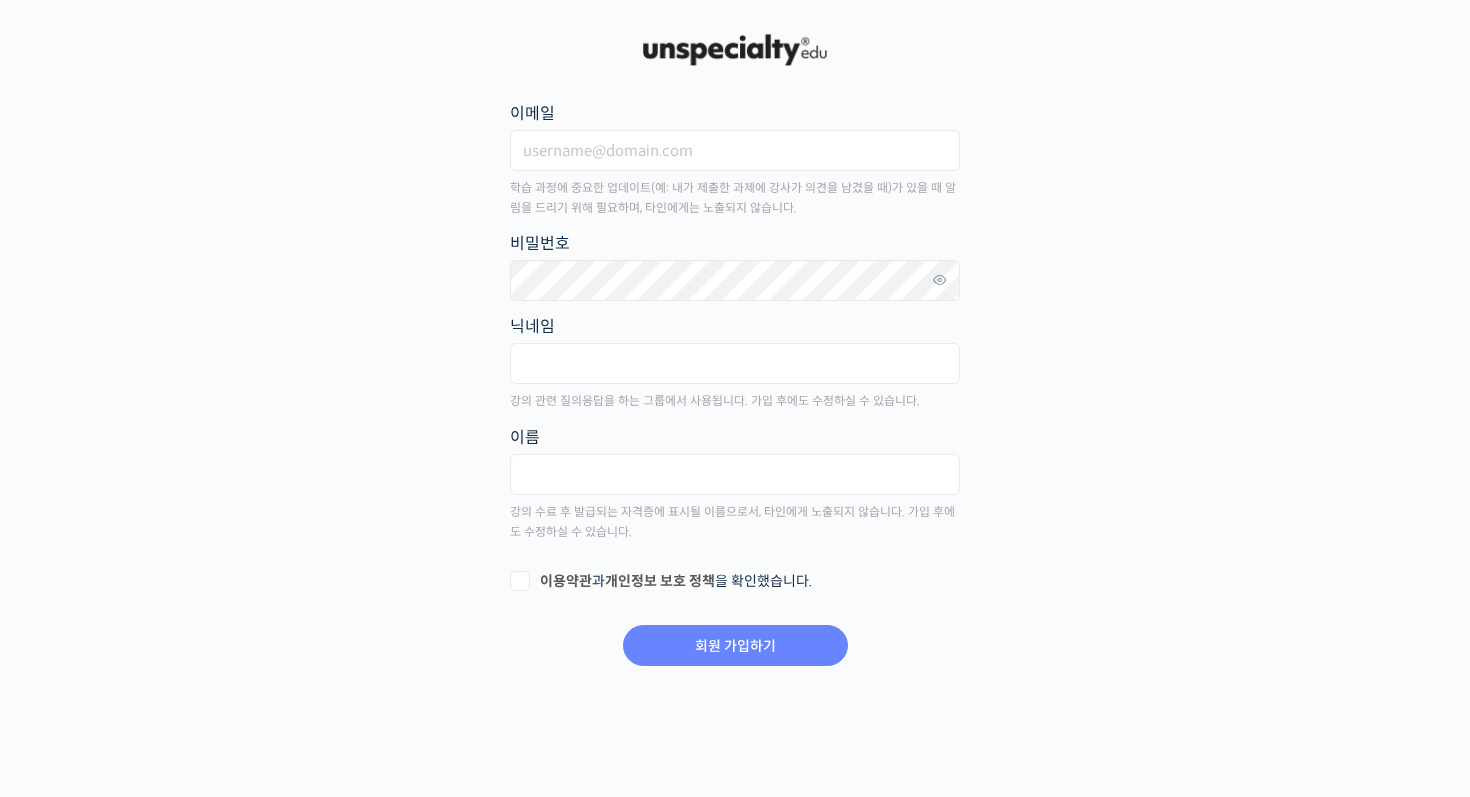 scroll, scrollTop: 0, scrollLeft: 0, axis: both 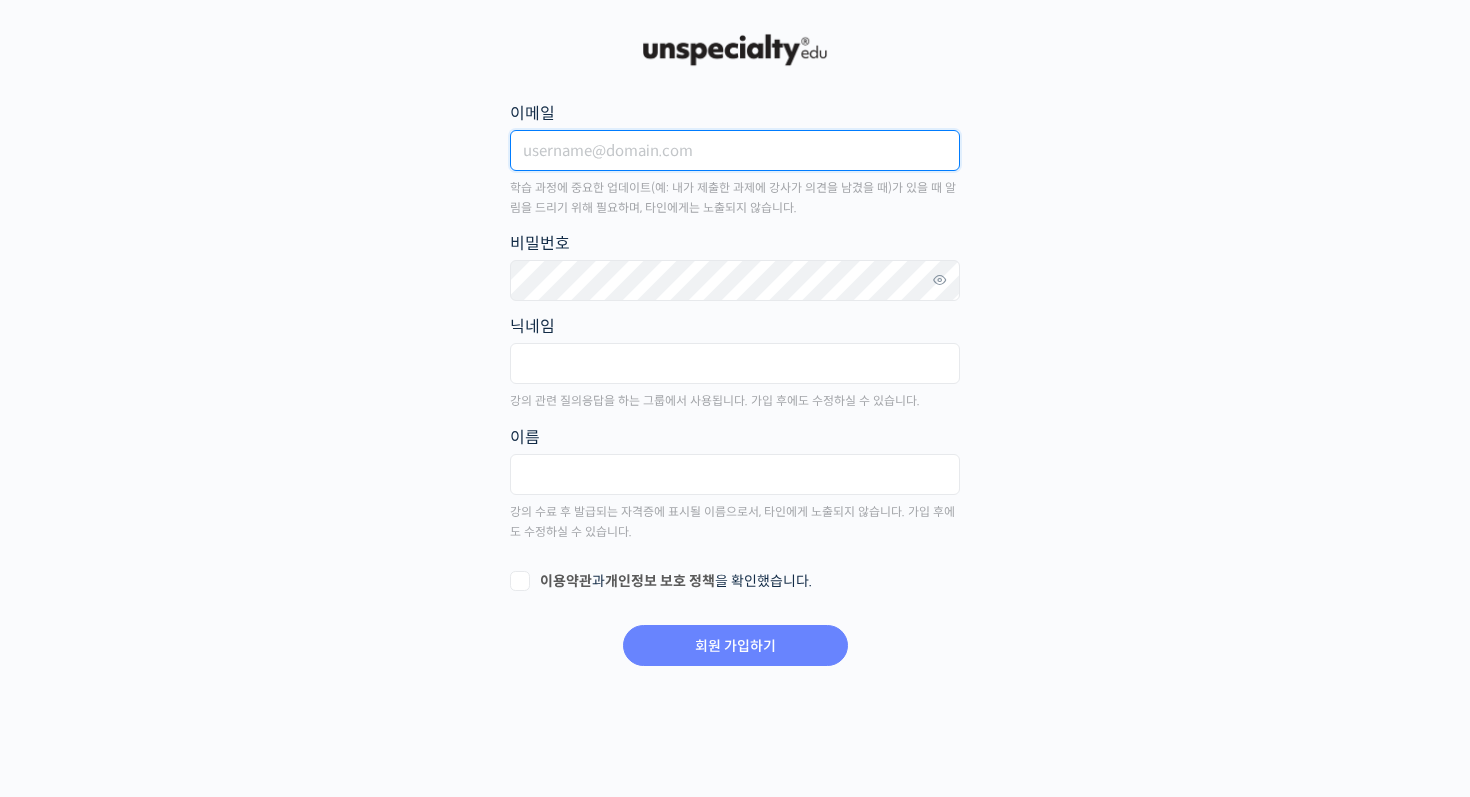 click on "이메일" at bounding box center [735, 150] 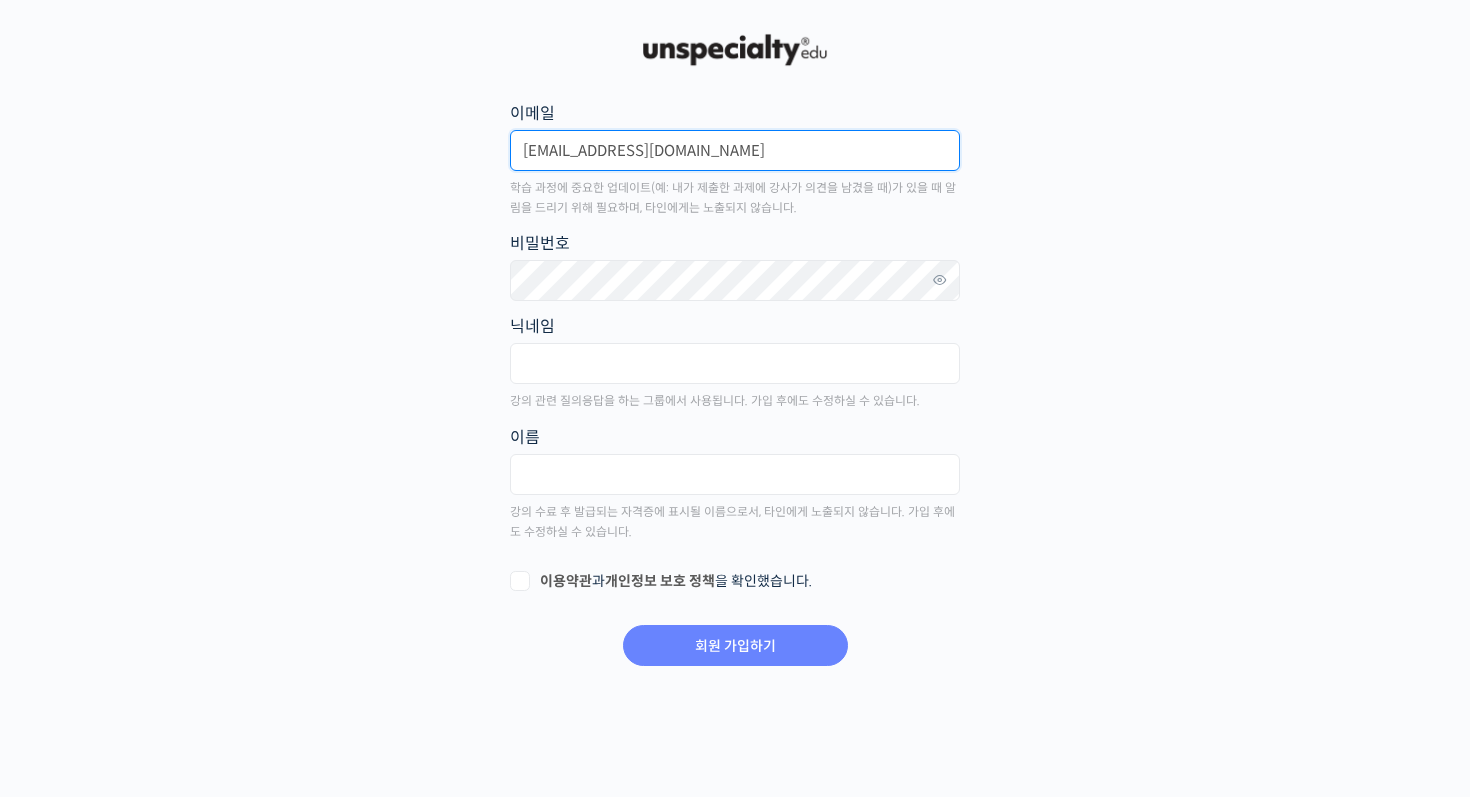 type on "xbin1230@naver.com" 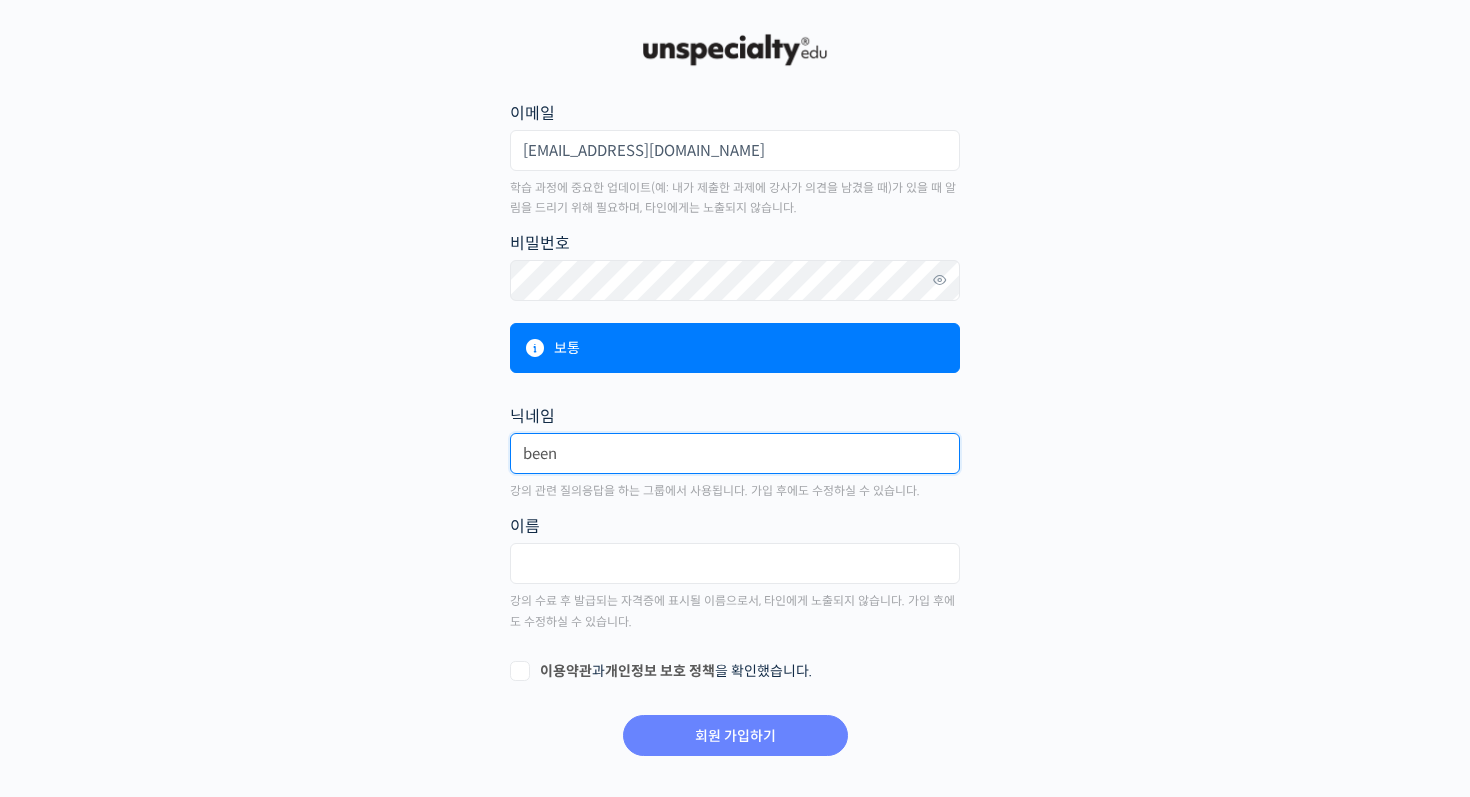 type on "been" 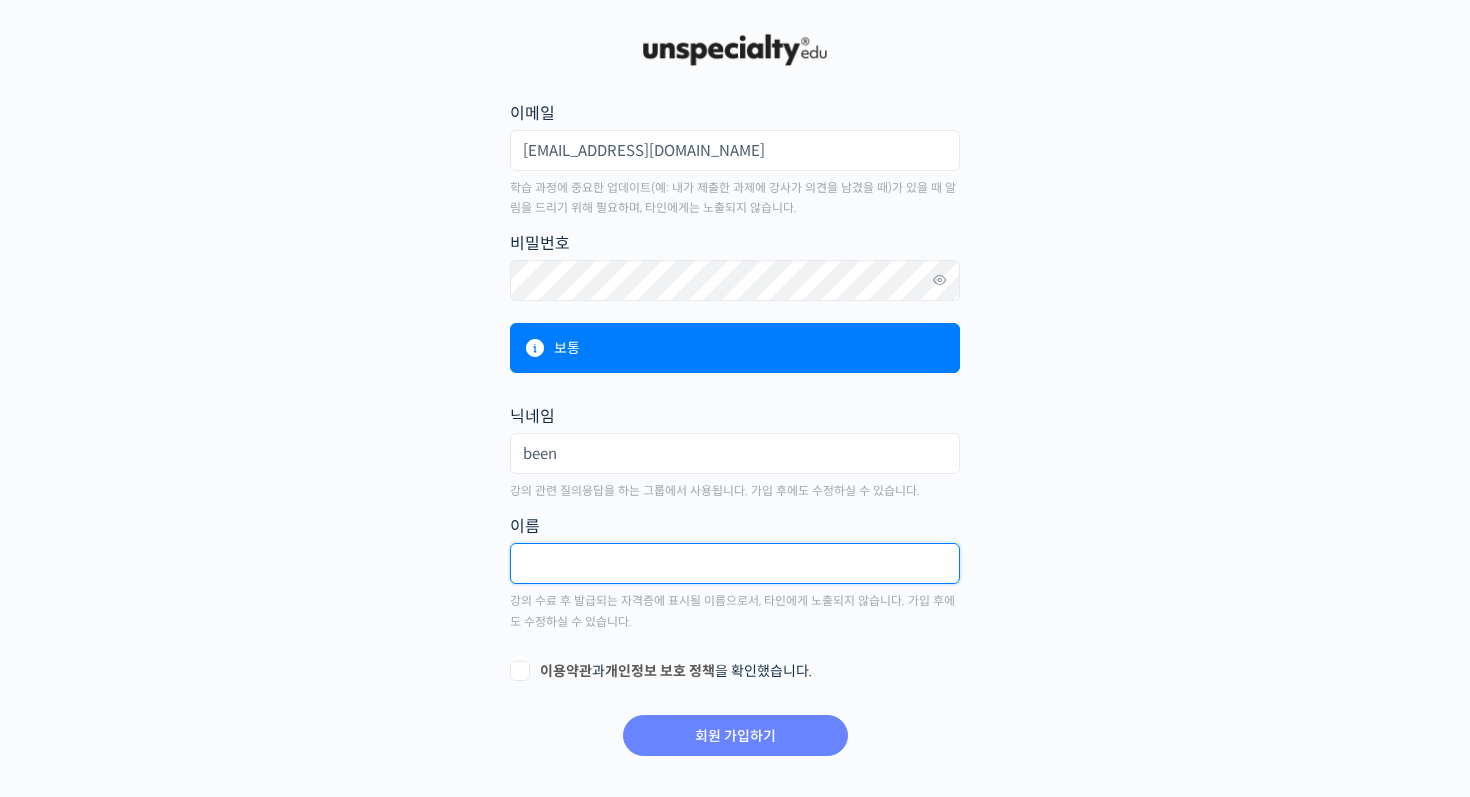 click at bounding box center [735, 563] 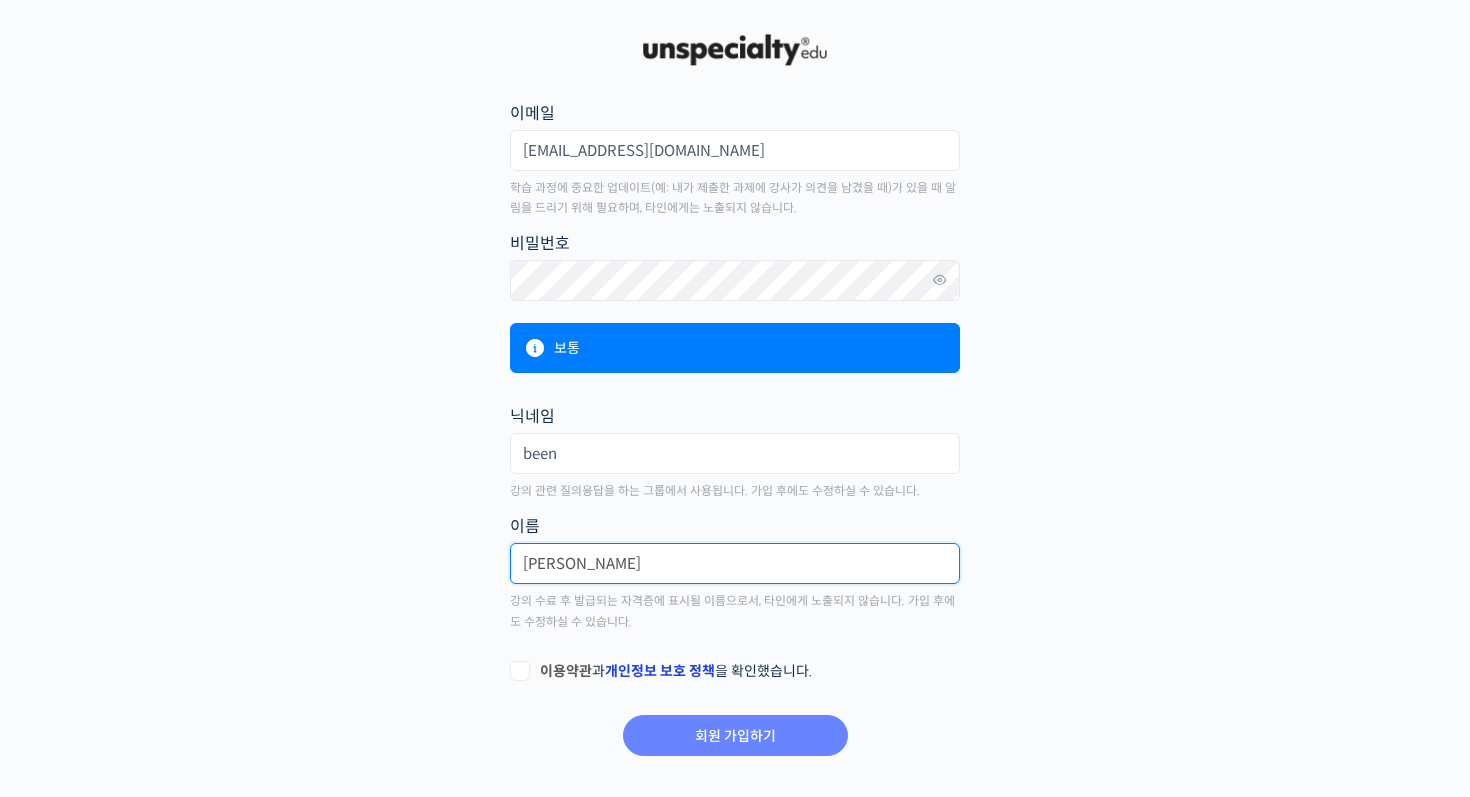type on "박채빈" 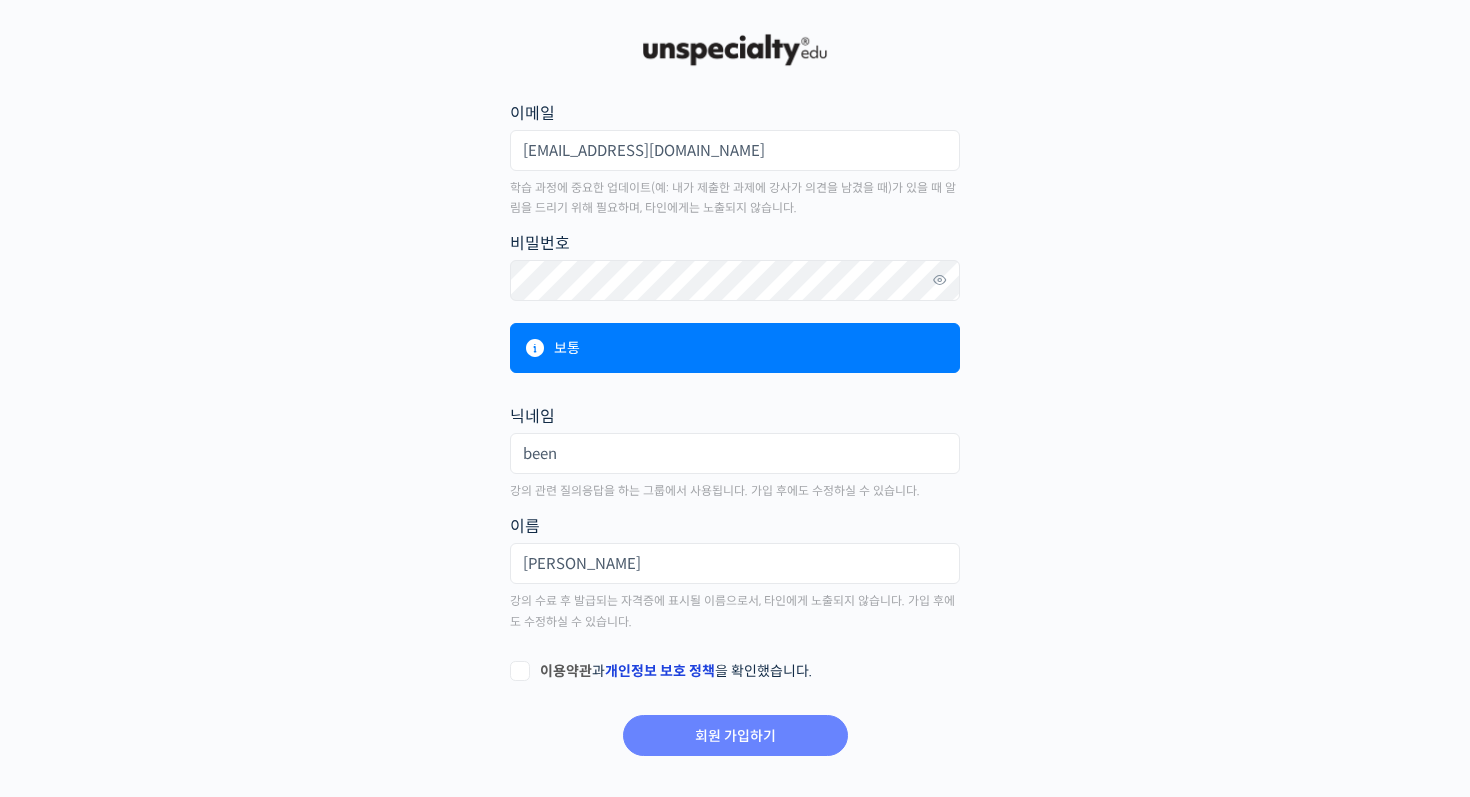 click on "개인정보 보호 정책" at bounding box center (660, 671) 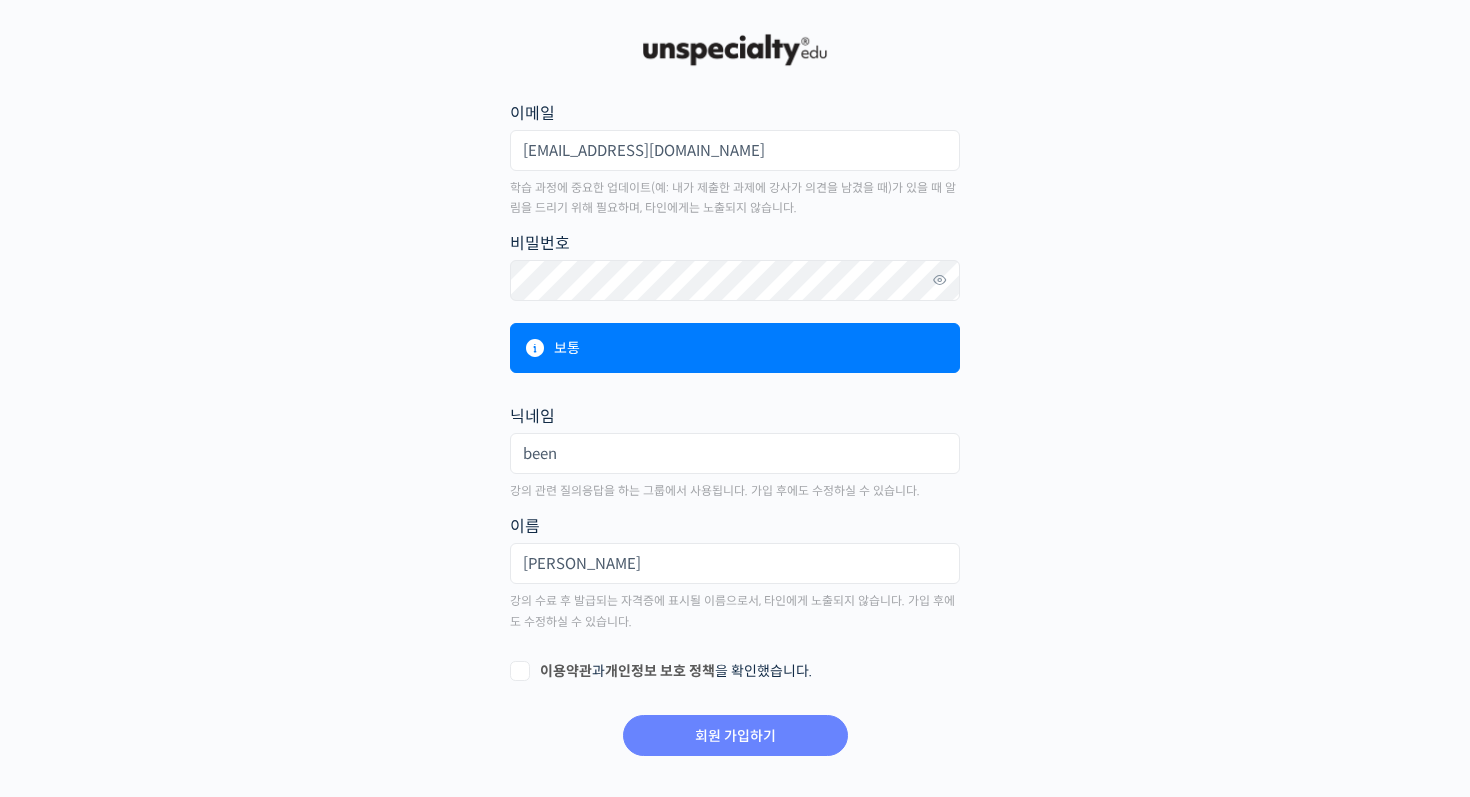click on "이메일  xbin1230@naver.com
학습 과정에 중요한 업데이트(예: 내가 제출한 과제에 강사가 의견을 남겼을 때)가 있을 때 알림을 드리기 위해 필요하며, 타인에게는 노출되지 않습니다.
비밀번호  			 보통
닉네임
been
강의 관련 질의응답을 하는 그룹에서 사용됩니다. 가입 후에도 수정하실 수 있습니다.
이름
박채빈
강의 수료 후 발급되는 자격증에 표시될 이름으로서, 타인에게 노출되지 않습니다. 가입 후에도 수정하실 수 있습니다.
사용하지 않는 필드
xbin12301752317137" at bounding box center (735, 428) 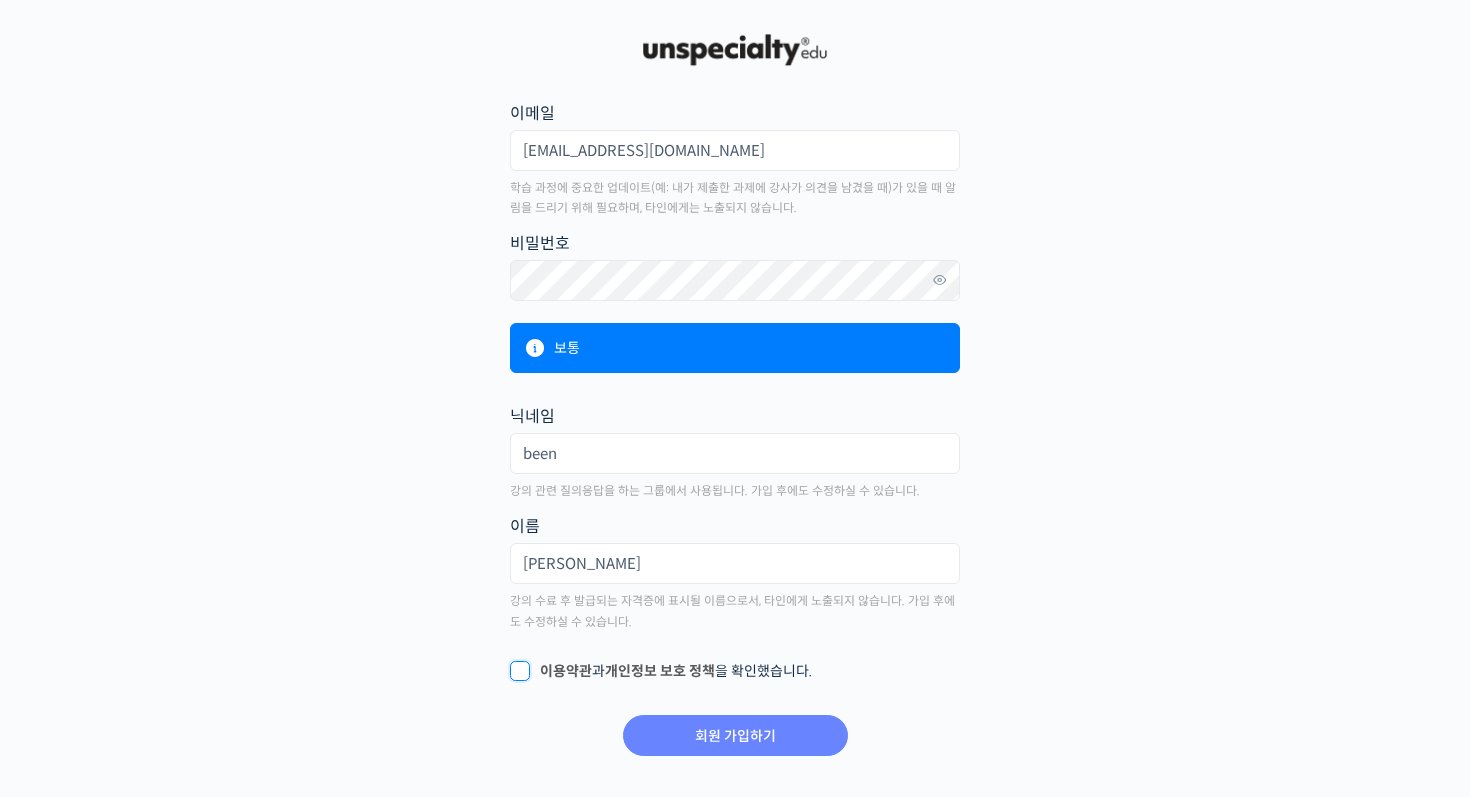 checkbox on "true" 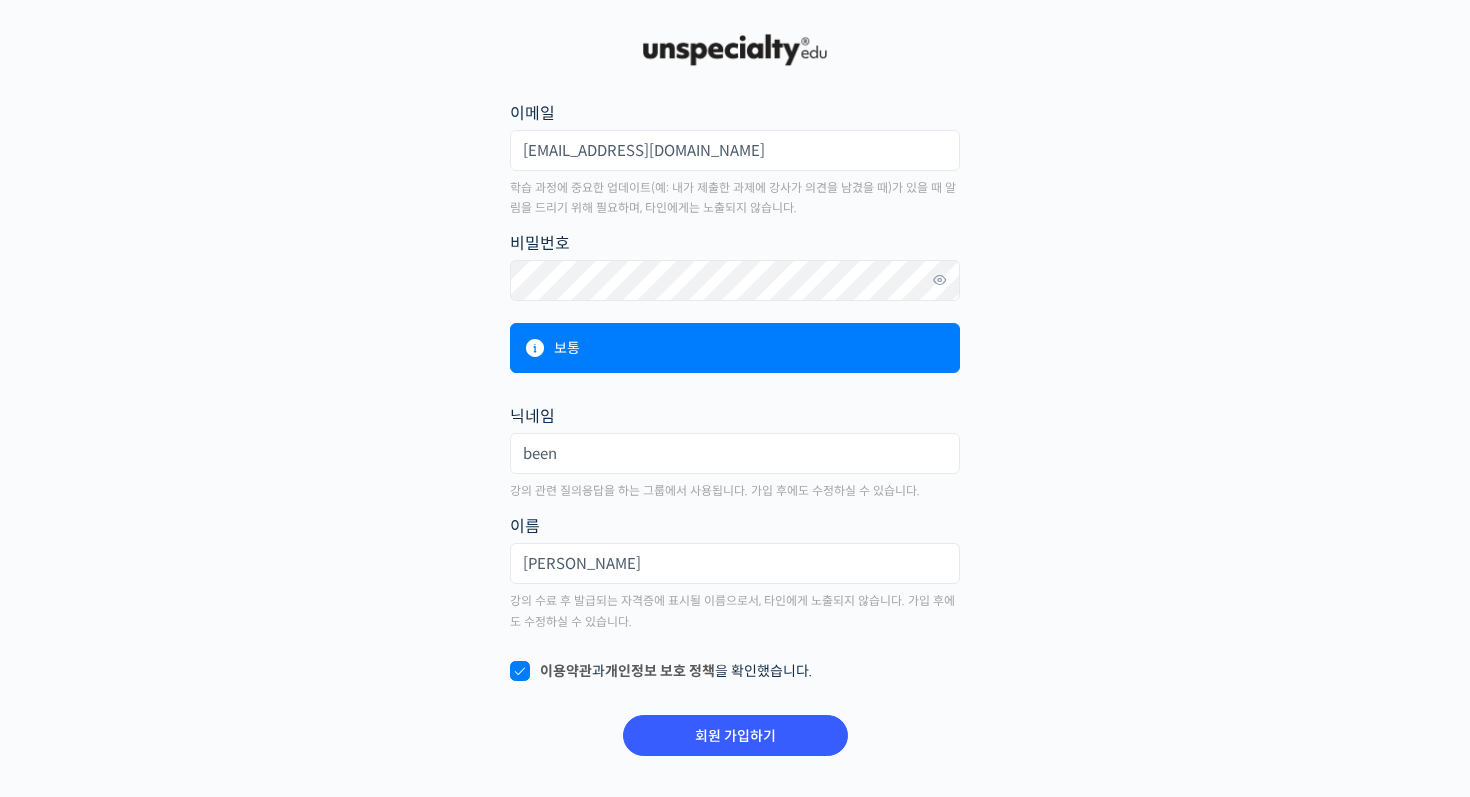 click on "회원 가입하기" at bounding box center (735, 723) 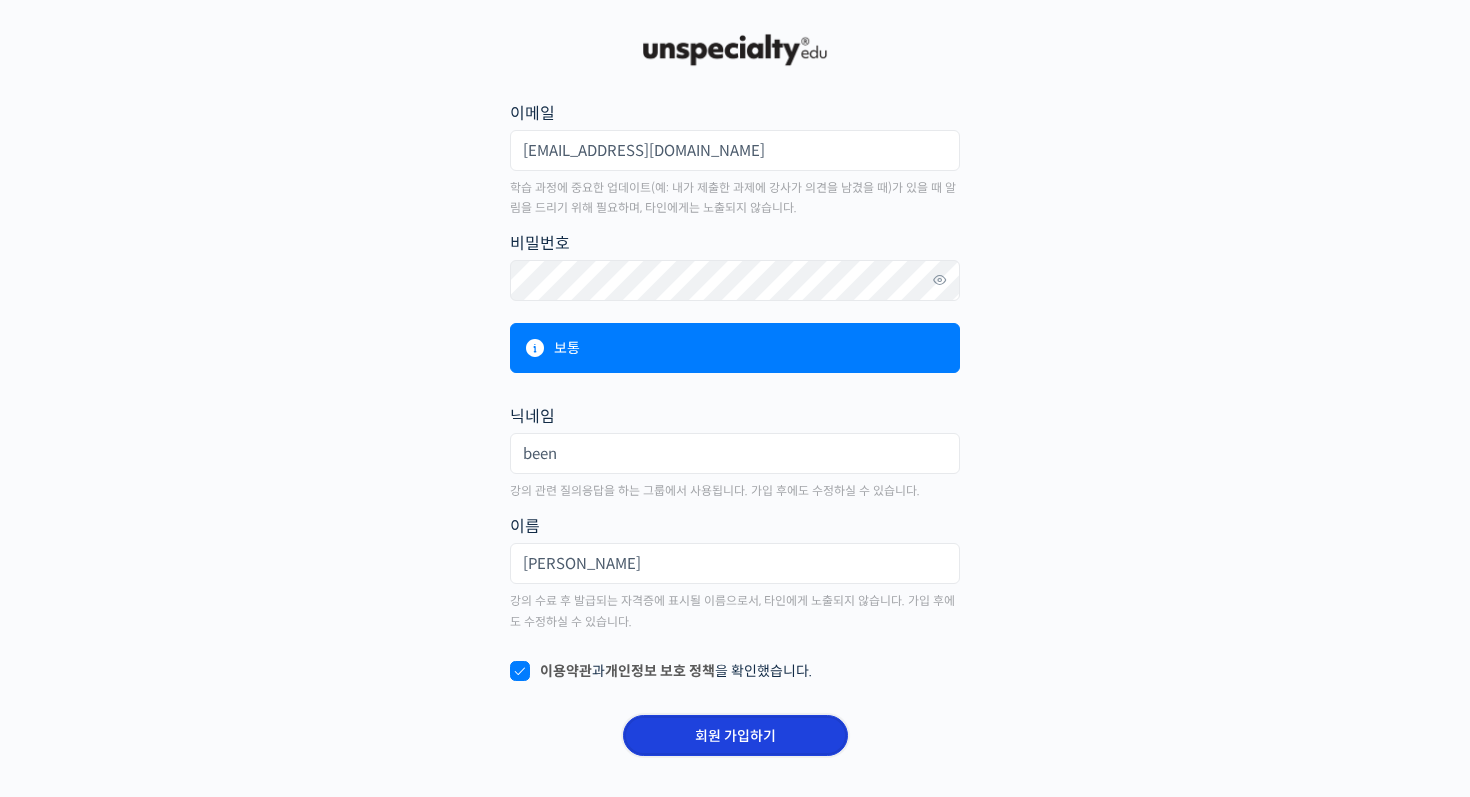 click on "회원 가입하기" at bounding box center (735, 735) 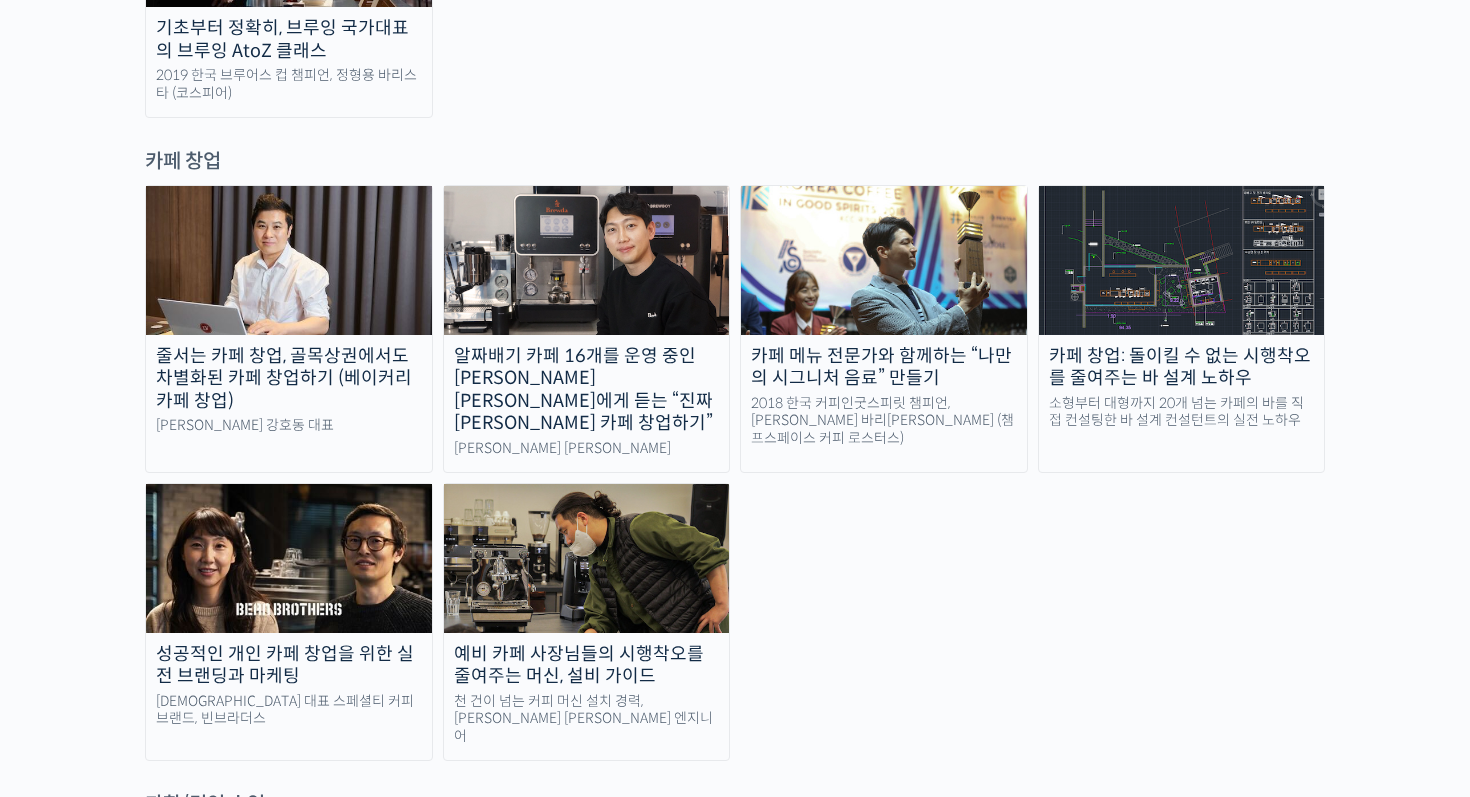 scroll, scrollTop: 3605, scrollLeft: 0, axis: vertical 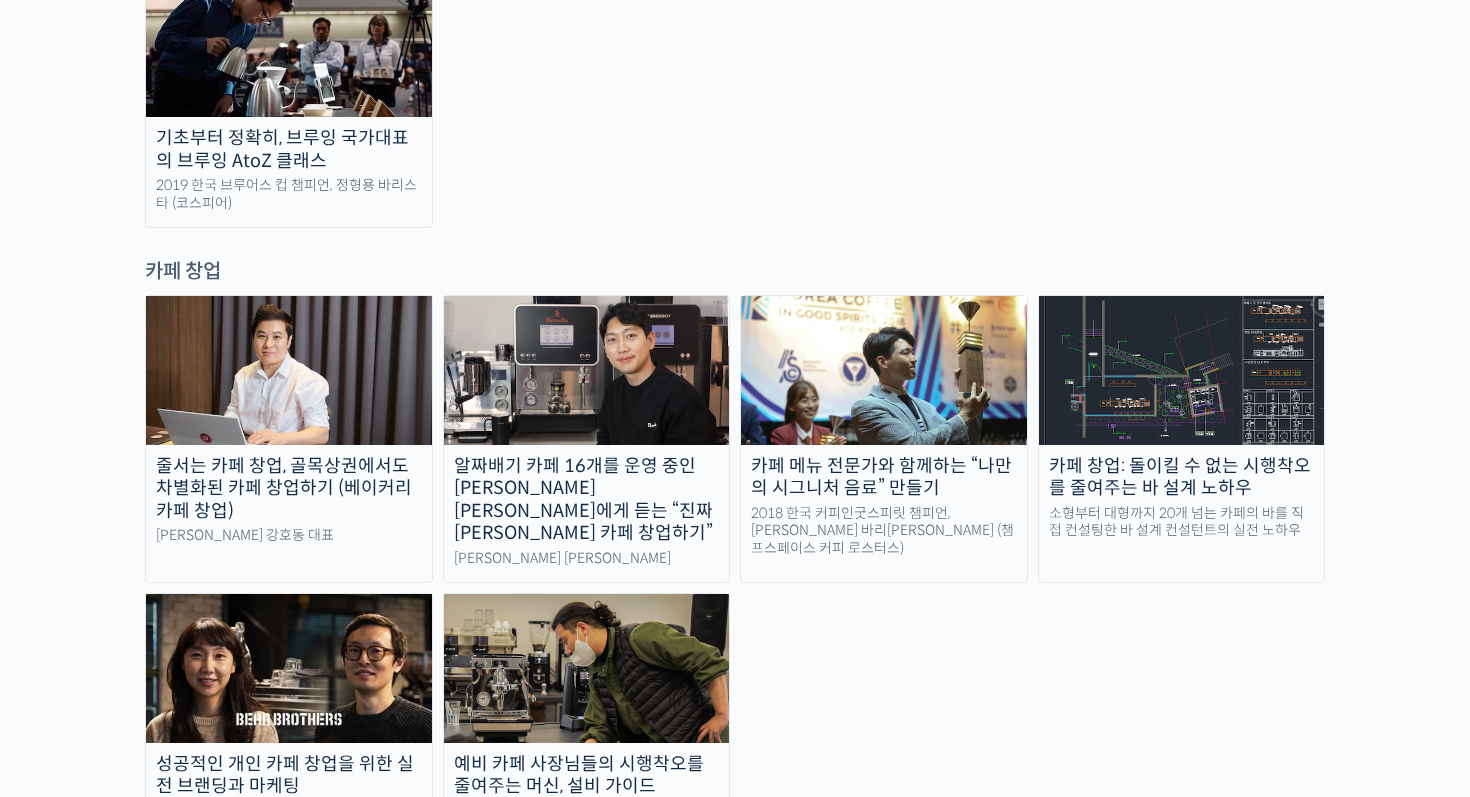 click on "카페 창업: 돌이킬 수 없는 시행착오를 줄여주는 바 설계 노하우" at bounding box center (1182, 477) 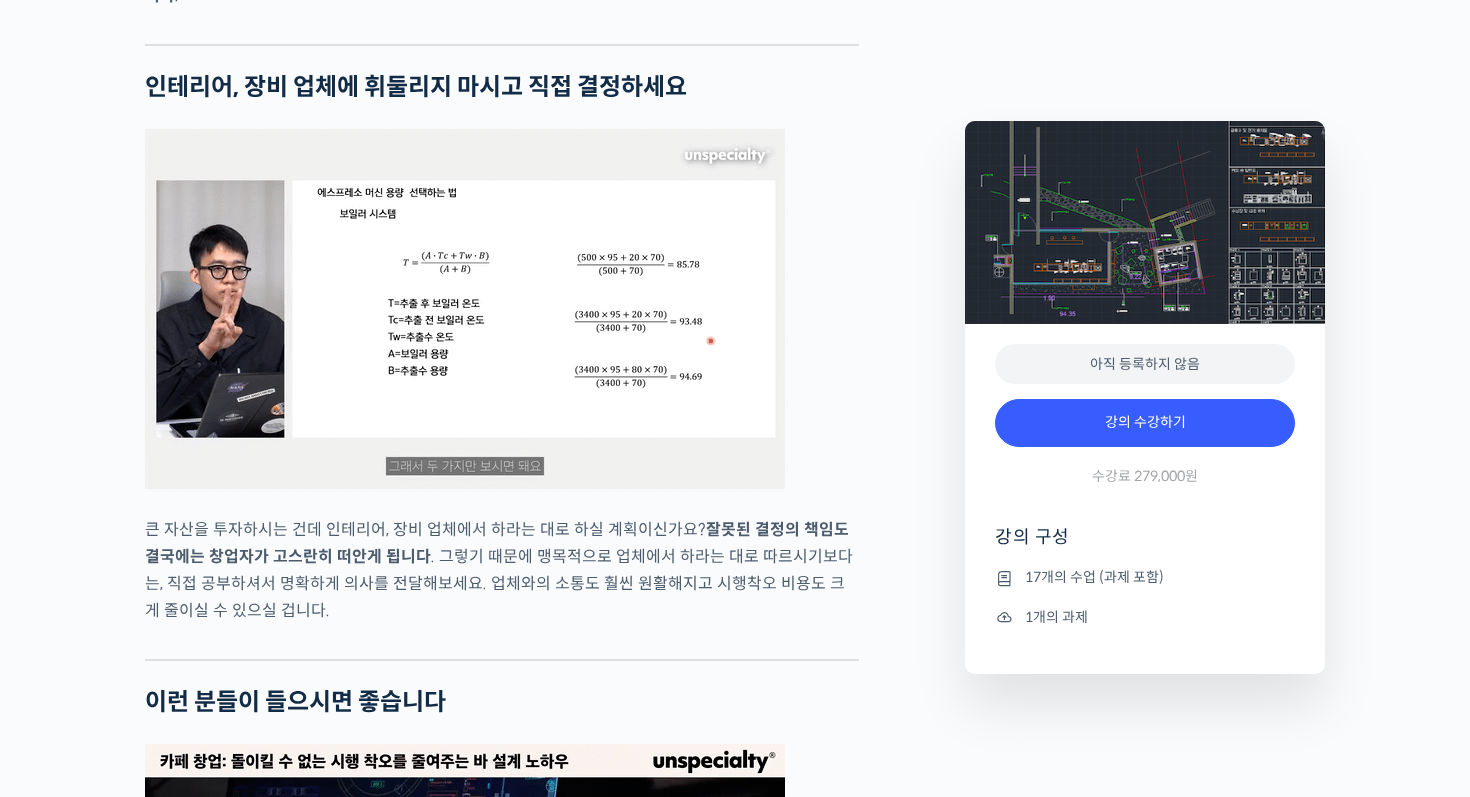 scroll, scrollTop: 2737, scrollLeft: 0, axis: vertical 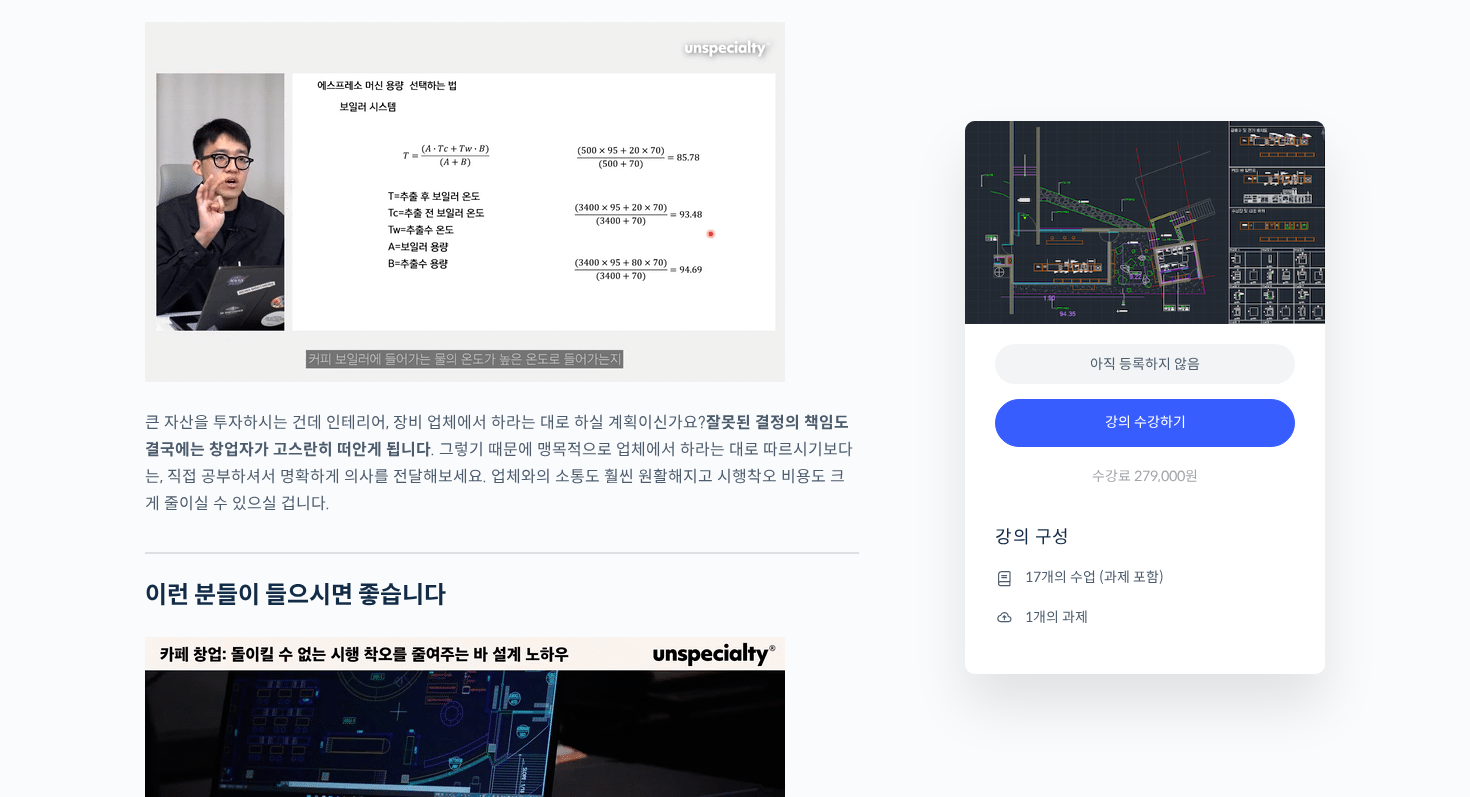 click on "카페 창업: 돌이킬 수 없는 시행착오를 줄여주는 바 설계 노하우
강의 상세 내용 확인하기
빈브라더스 김의성 매니저를 소개합니다!
빈브라더스 2014년 입사
빈브라더스 직영 매장들의 기자재 관리를 담당
빈브라더스 B2B팀 소속으로 바 설계 컨설팅 담당
맛보기 수업을 확인해보세요
맛보기 수업 “챕터 3-1. 커피 머신, 보일러 용량 선정하기”
300곳이 넘는 경험을 통해 검증된 내용입니다
이 클래스는 소형 매장부터 대형 매장까지 사례 분석을 통해 규모에 따라 직원이 몇 명 필요한지, 효율적인 기자재 배치는 어떻게 되어야 하는지,  .
.
." at bounding box center [735, 2287] 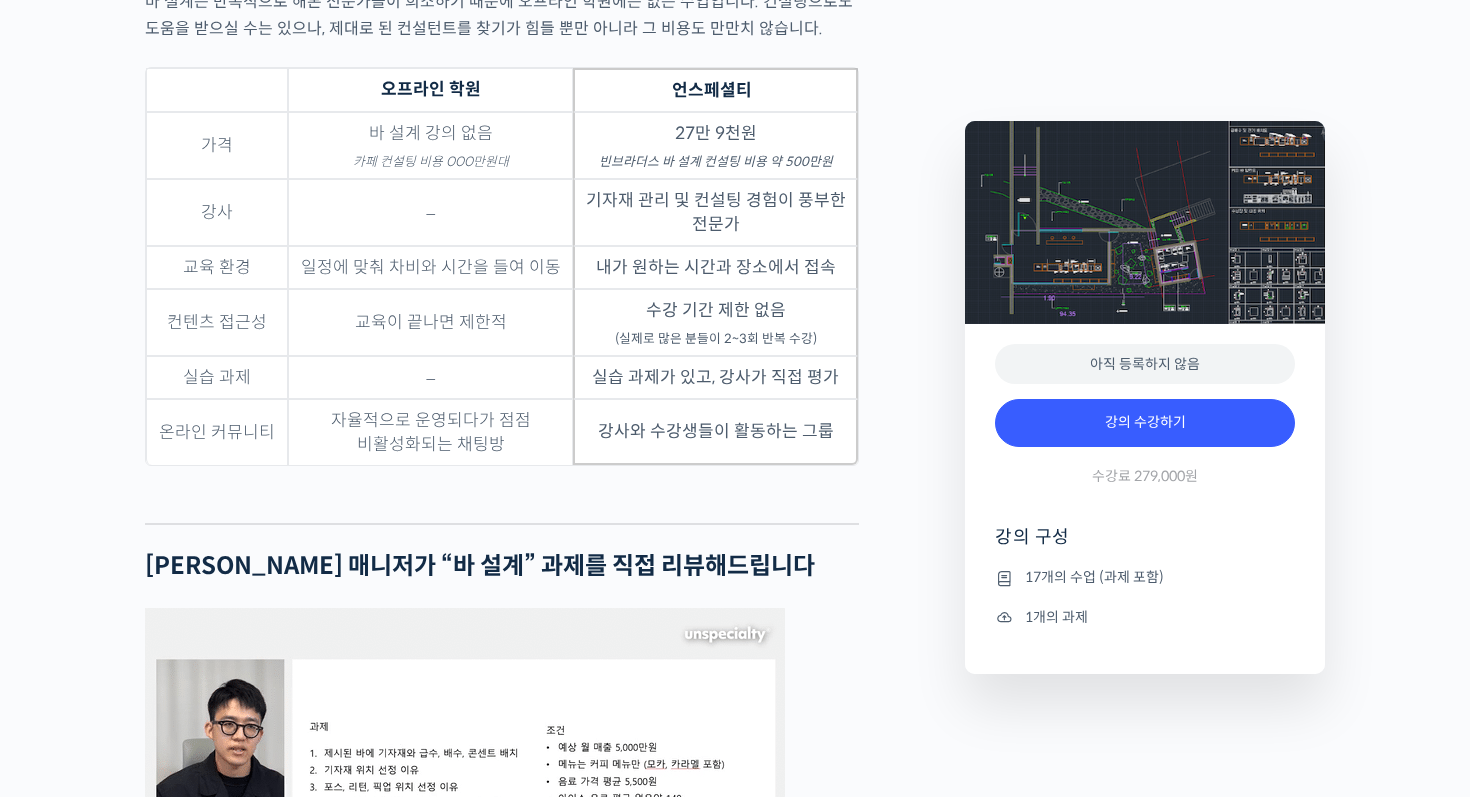 scroll, scrollTop: 4681, scrollLeft: 0, axis: vertical 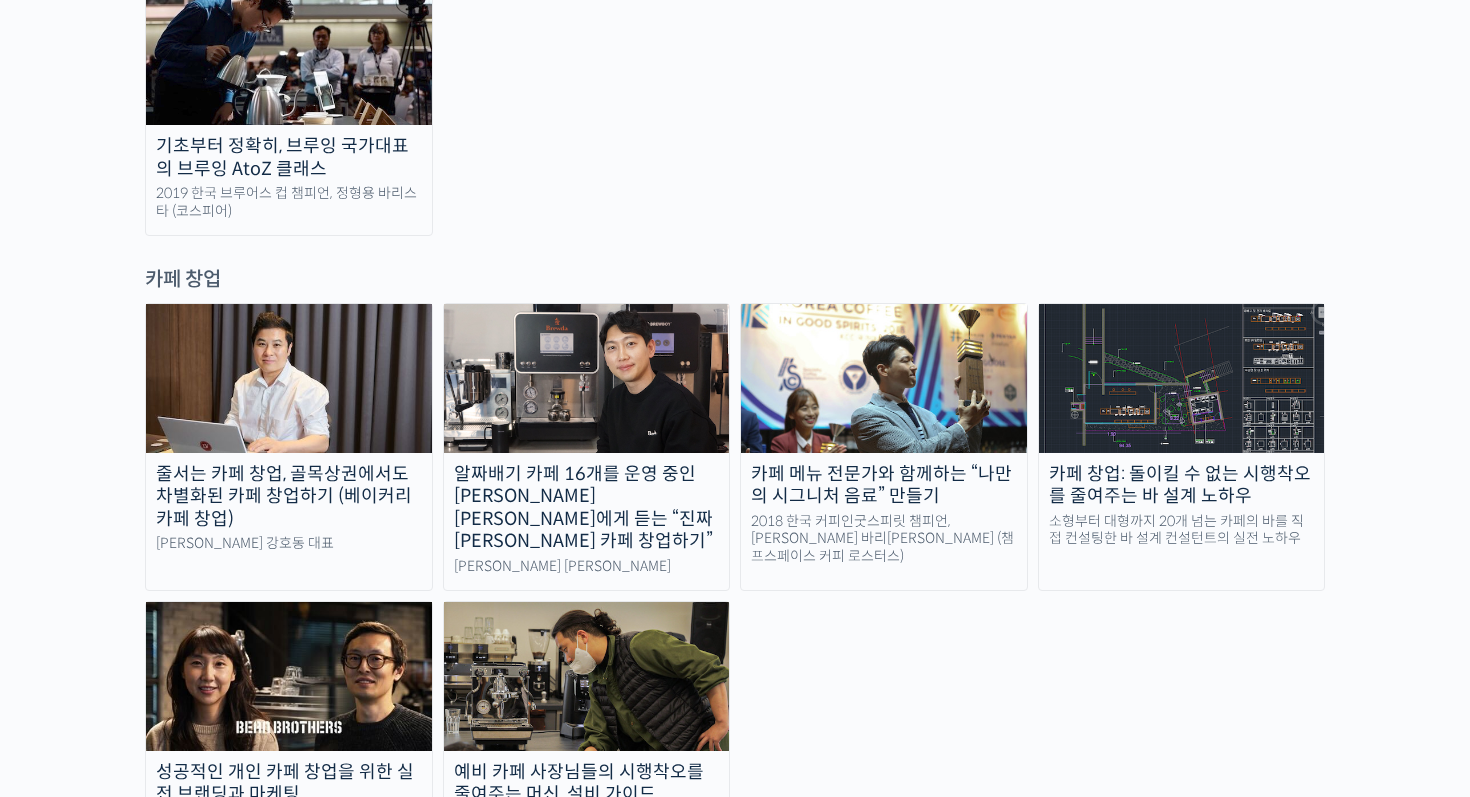 click at bounding box center (587, 676) 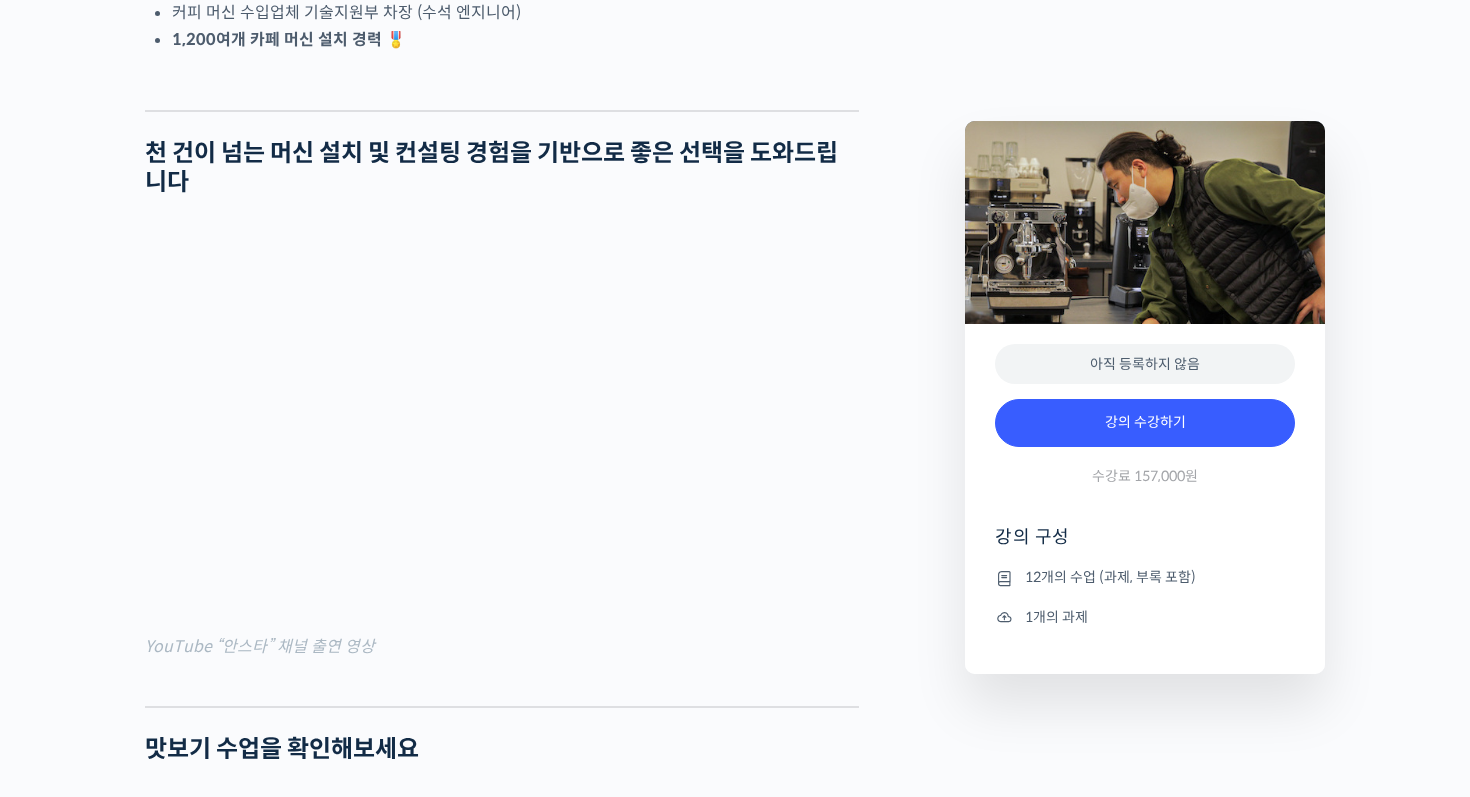 scroll, scrollTop: 639, scrollLeft: 0, axis: vertical 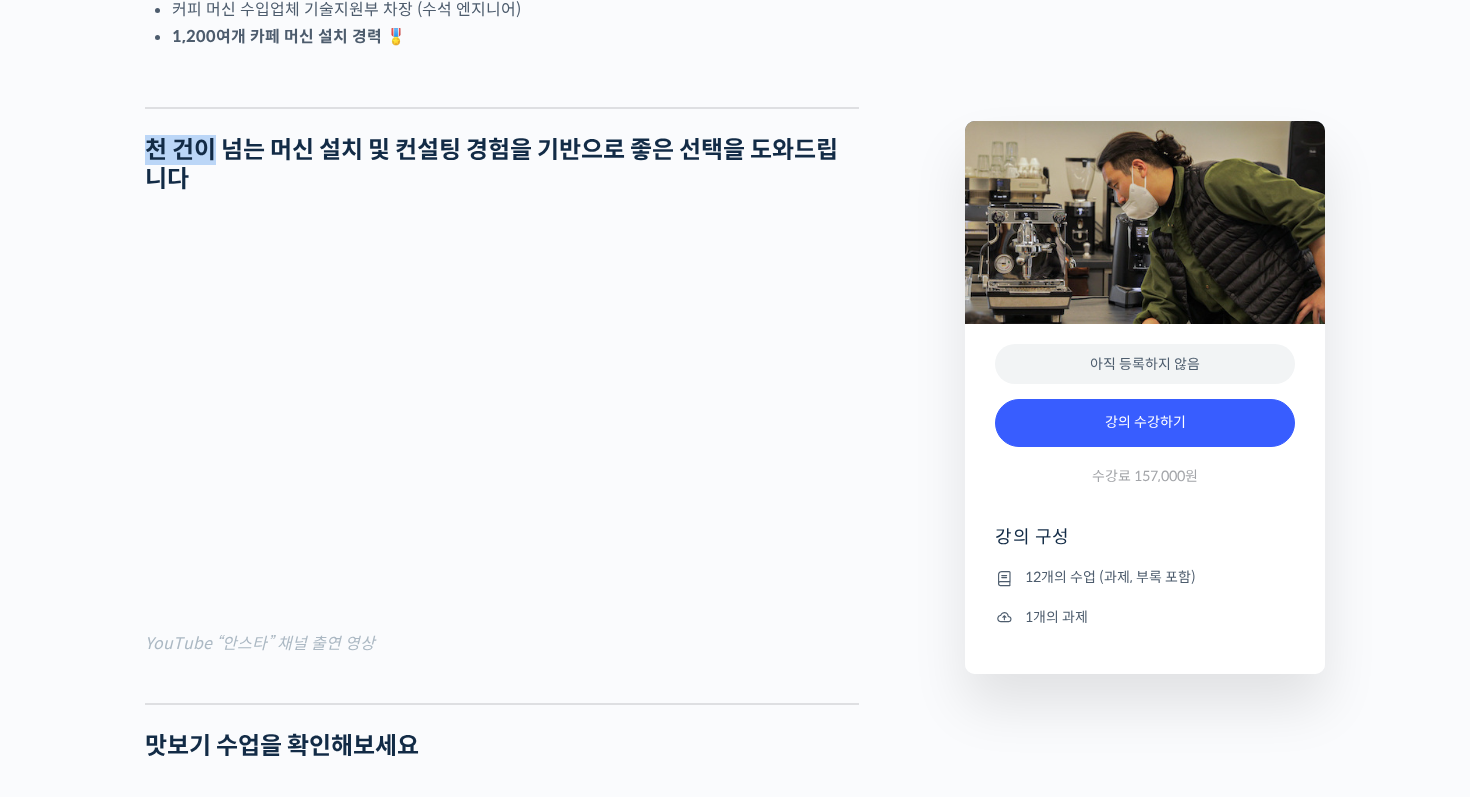 drag, startPoint x: 211, startPoint y: 135, endPoint x: 508, endPoint y: 132, distance: 297.01514 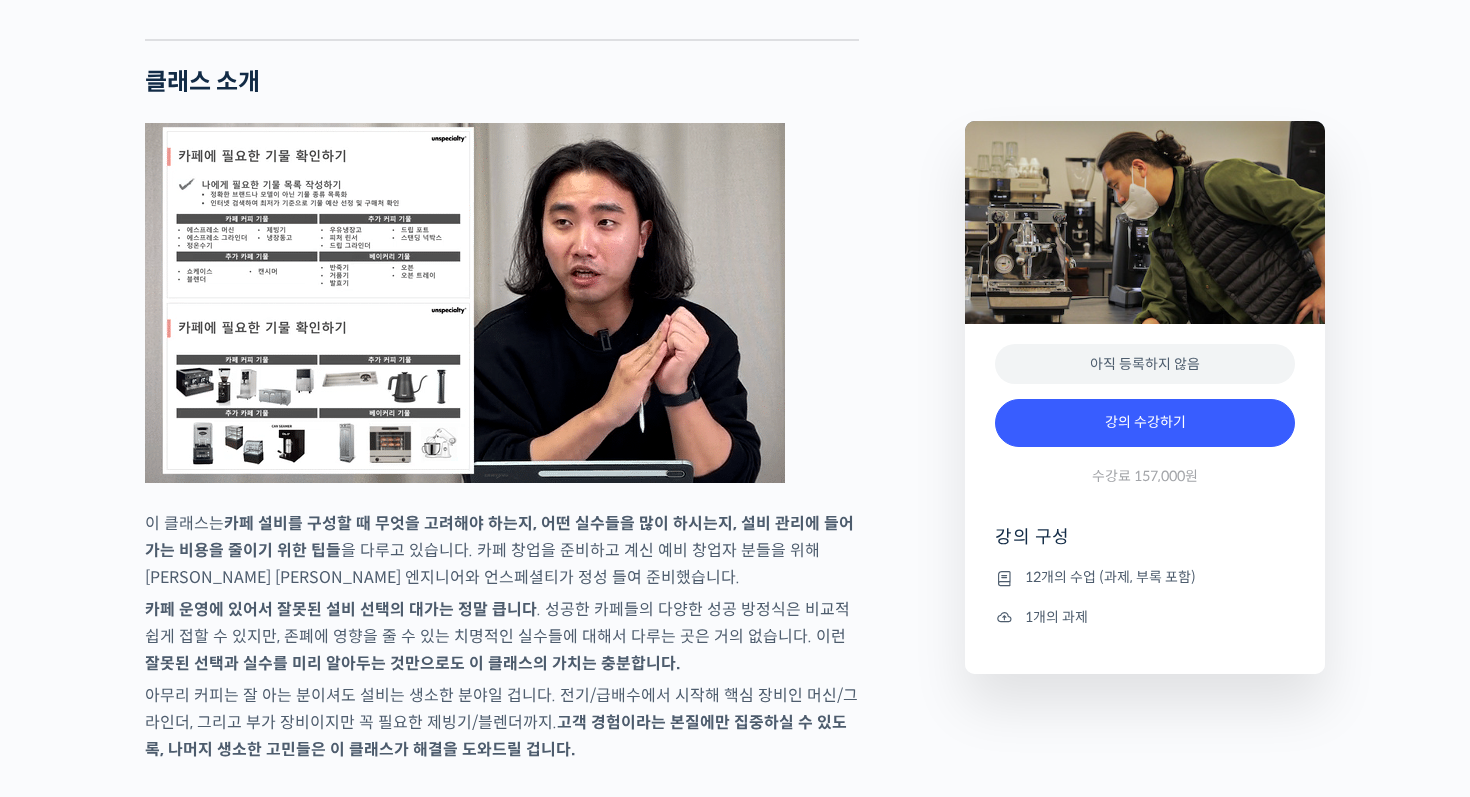 scroll, scrollTop: 1879, scrollLeft: 0, axis: vertical 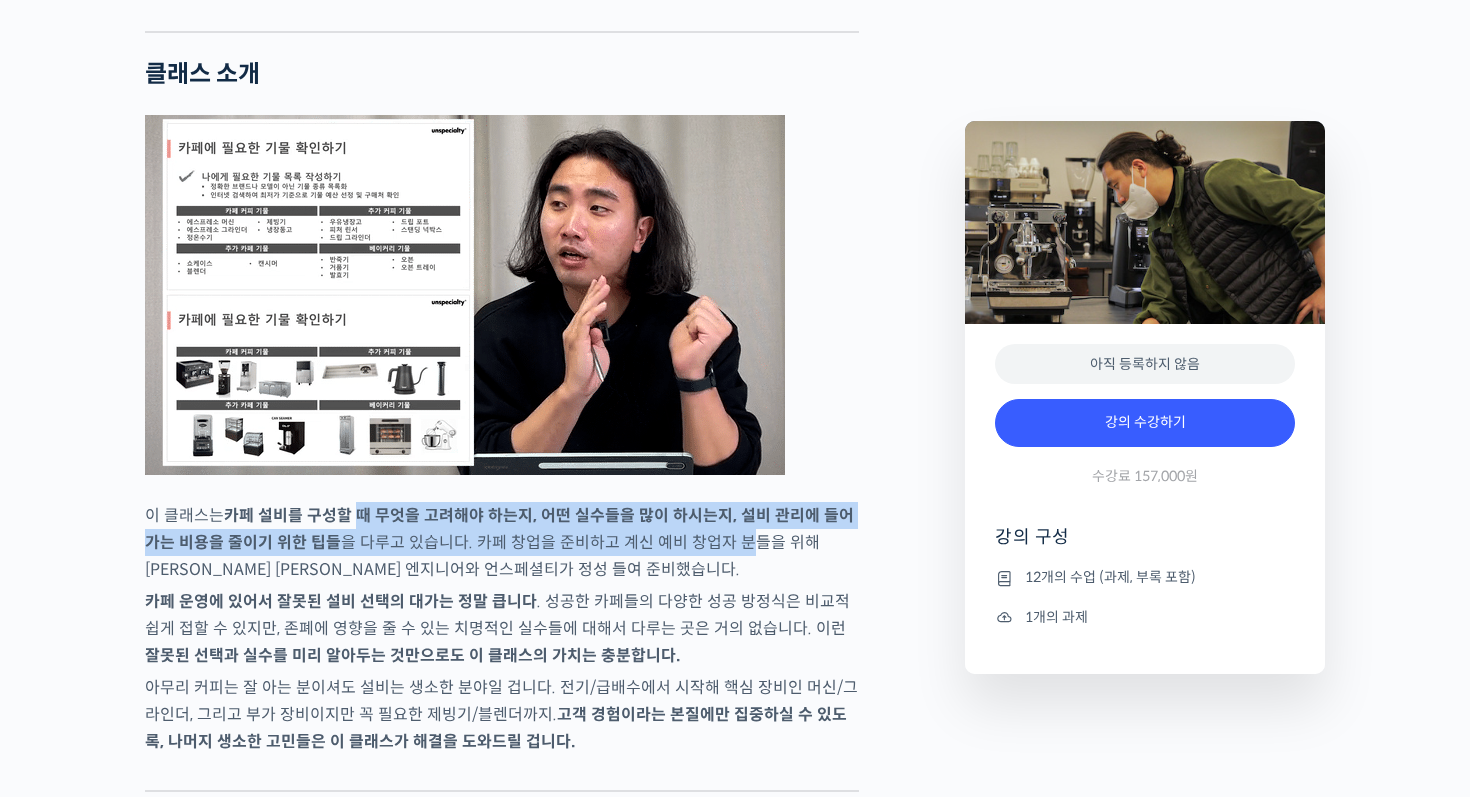 drag, startPoint x: 360, startPoint y: 524, endPoint x: 732, endPoint y: 545, distance: 372.5923 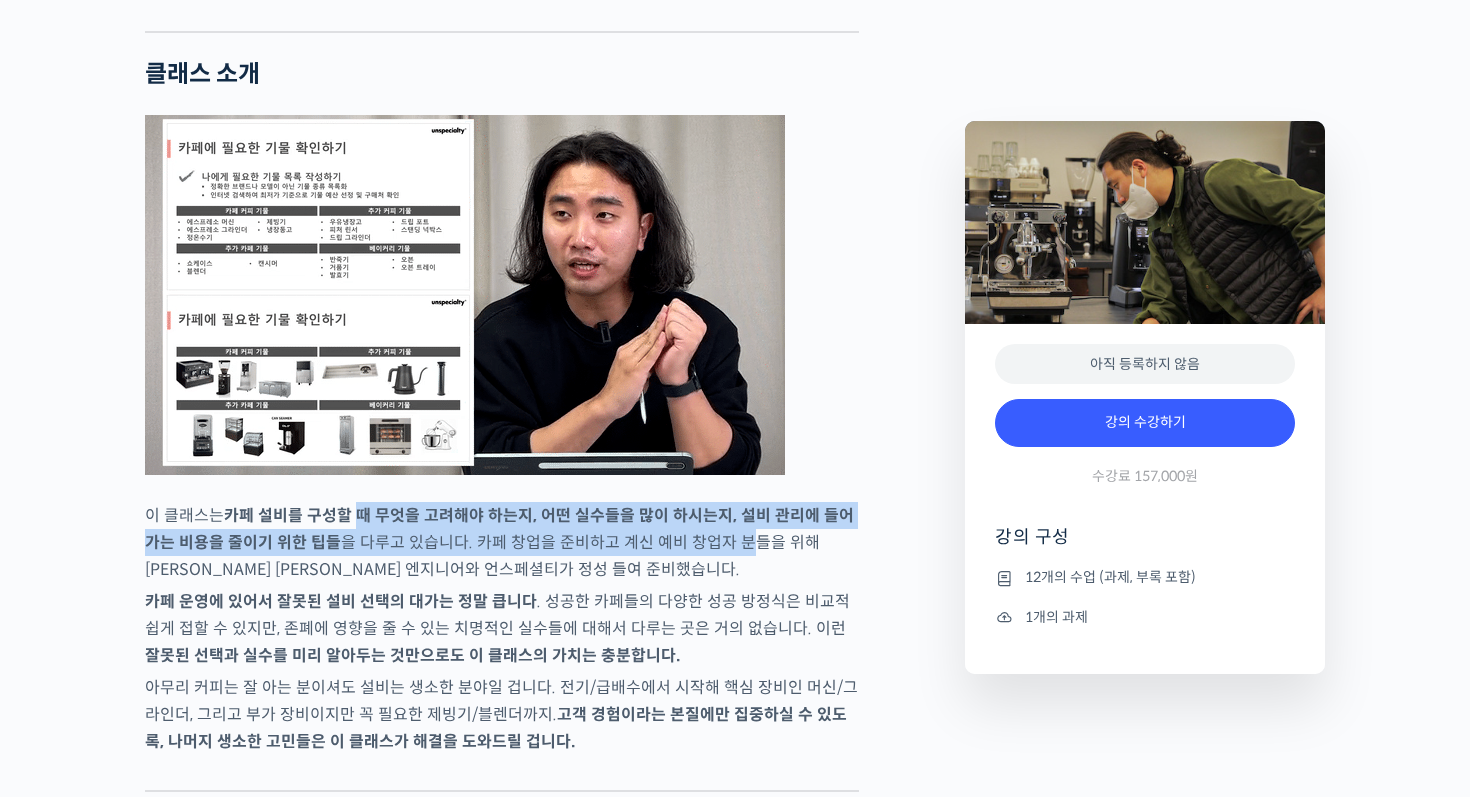 click on "이 클래스는  카페 설비를 구성할 때 무엇을 고려해야 하는지, 어떤 실수들을 많이 하시는지, 설비 관리에 들어가는 비용을 줄이기 위한 팁들 을 다루고 있습니다. 카페 창업을 준비하고 계신 예비 창업자 분들을 위해 [PERSON_NAME] [PERSON_NAME] 엔지니어와 언스페셜티가 정성 들여 준비했습니다." at bounding box center [502, 542] 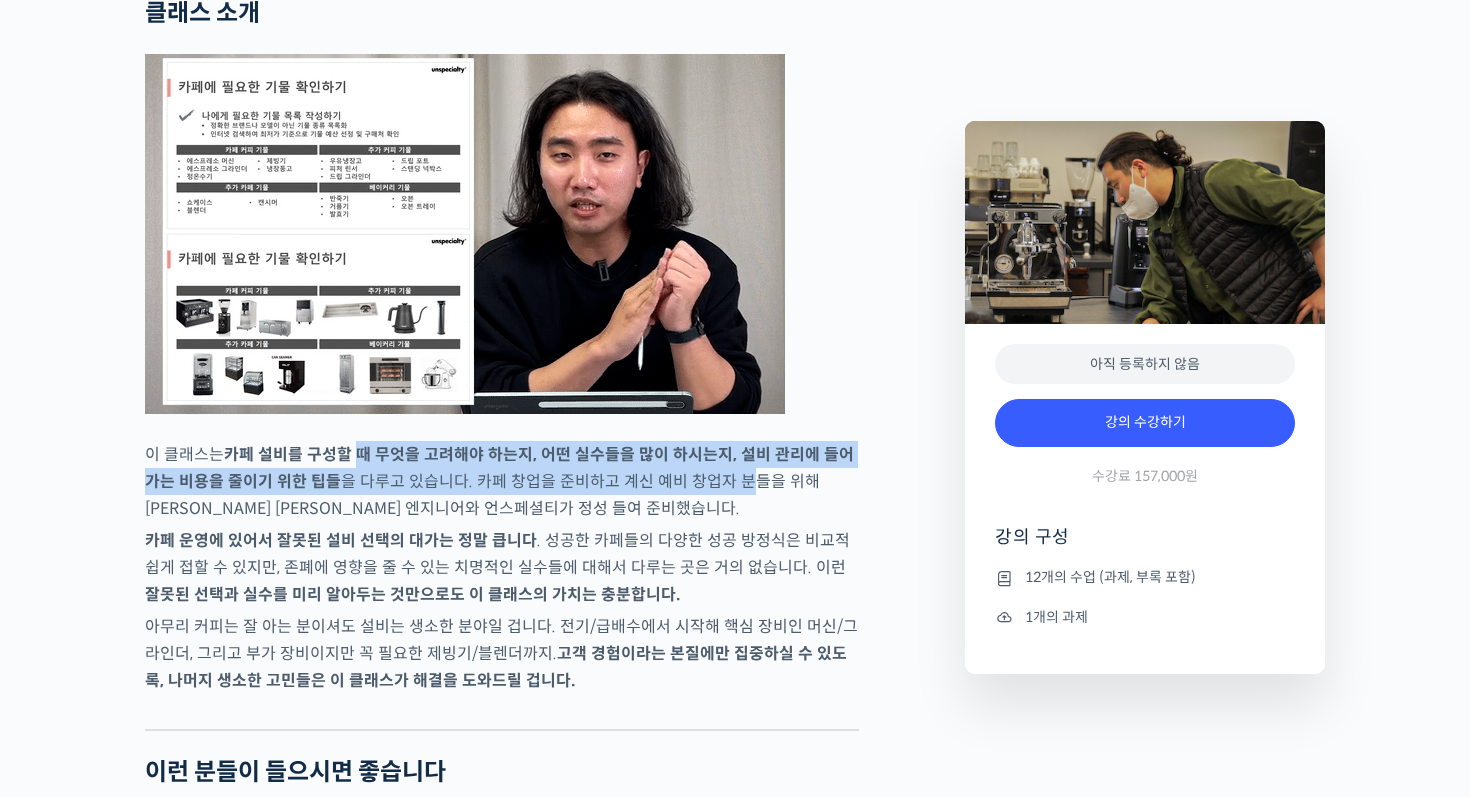 scroll, scrollTop: 1991, scrollLeft: 0, axis: vertical 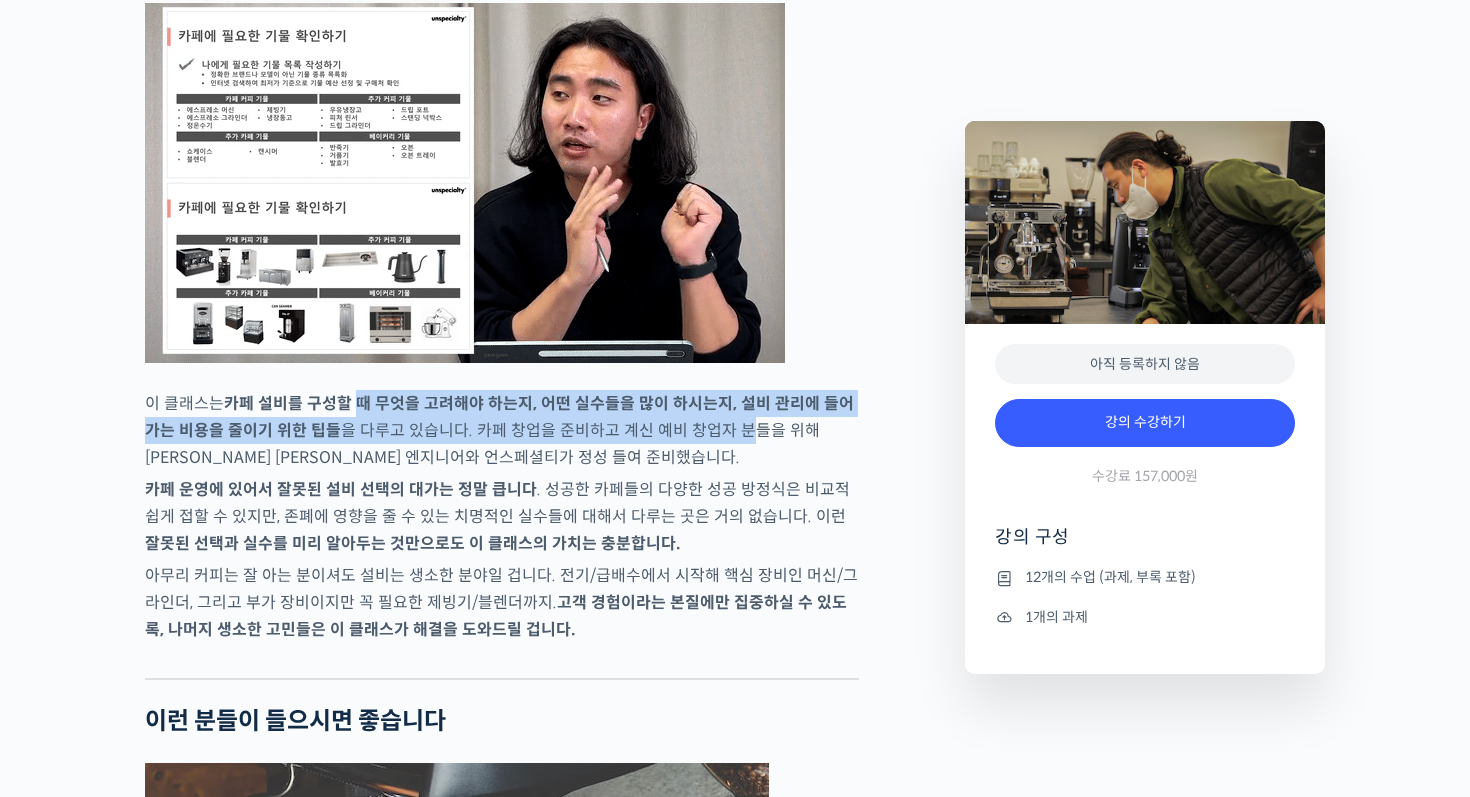 click on "이 클래스는  카페 설비를 구성할 때 무엇을 고려해야 하는지, 어떤 실수들을 많이 하시는지, 설비 관리에 들어가는 비용을 줄이기 위한 팁들 을 다루고 있습니다. 카페 창업을 준비하고 계신 예비 창업자 분들을 위해 [PERSON_NAME] [PERSON_NAME] 엔지니어와 언스페셜티가 정성 들여 준비했습니다." at bounding box center (502, 430) 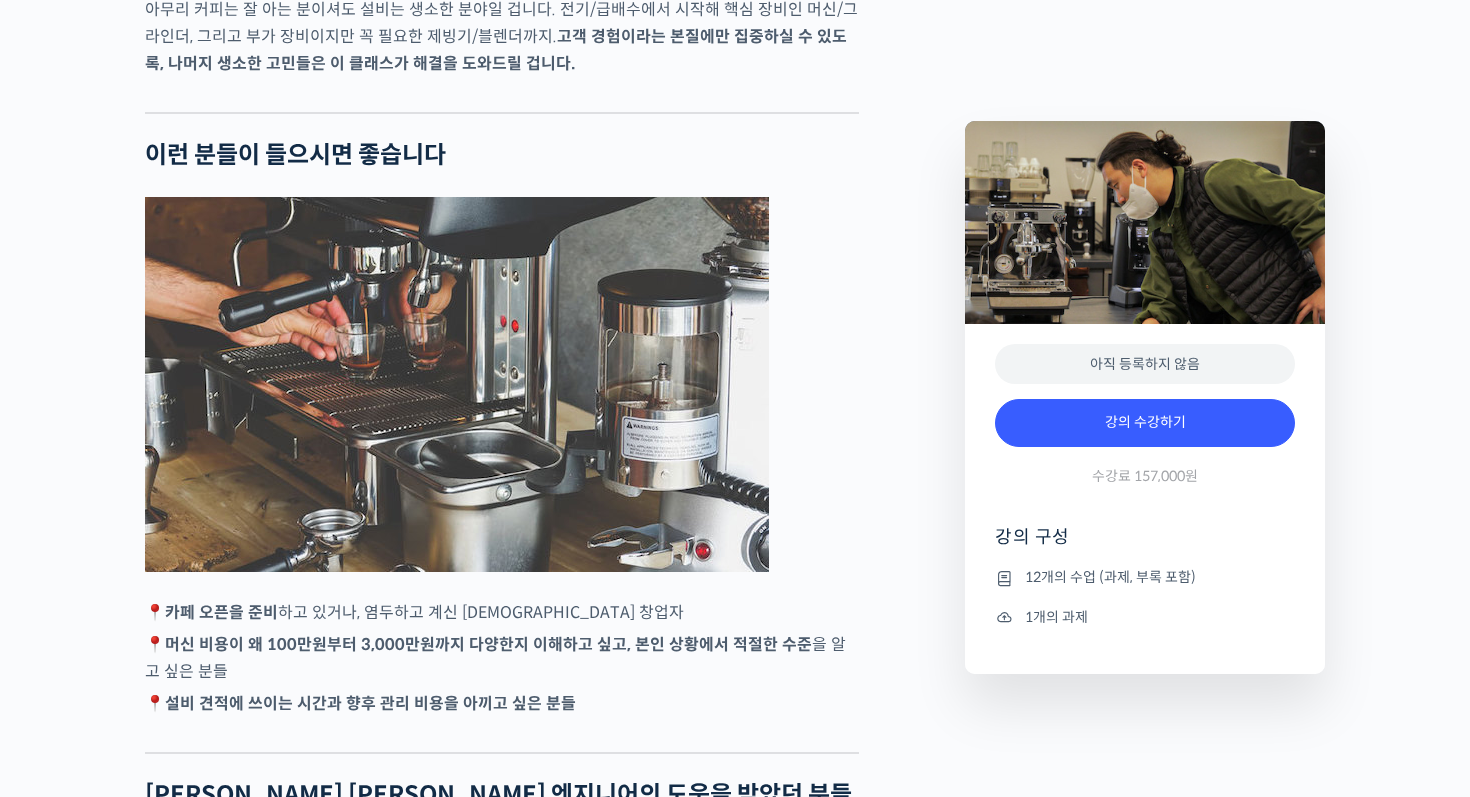 scroll, scrollTop: 2564, scrollLeft: 0, axis: vertical 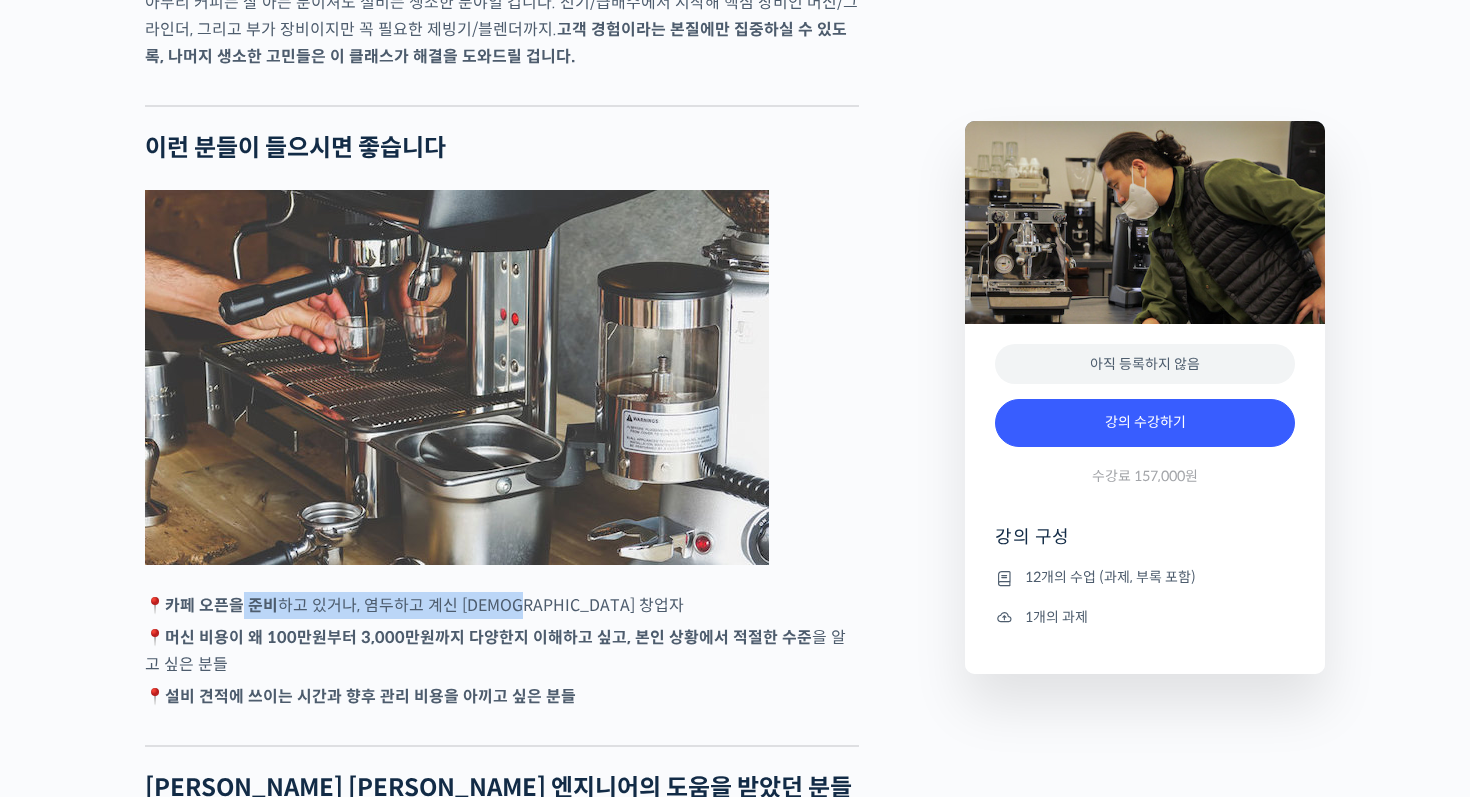 drag, startPoint x: 238, startPoint y: 616, endPoint x: 527, endPoint y: 600, distance: 289.44257 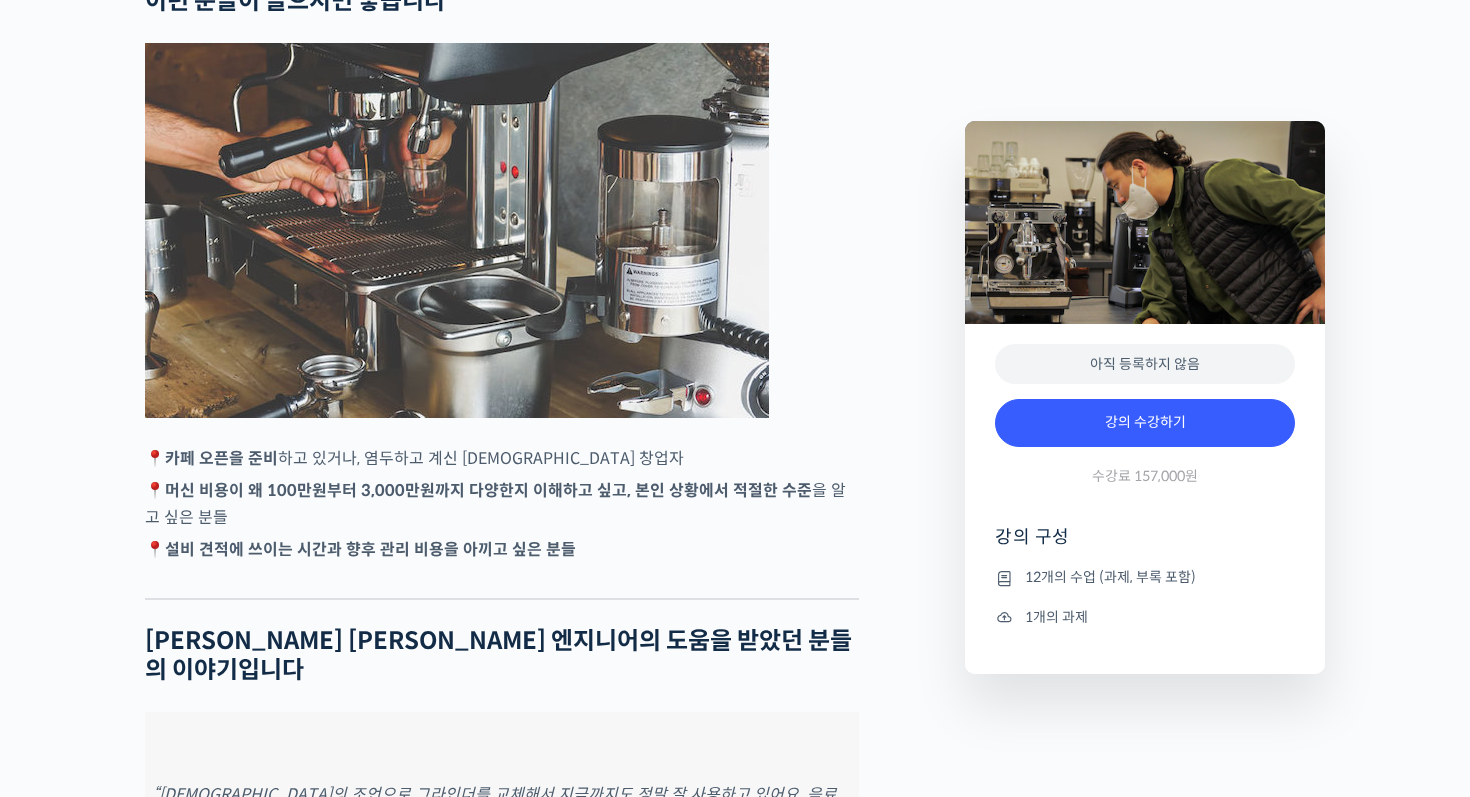 scroll, scrollTop: 2713, scrollLeft: 0, axis: vertical 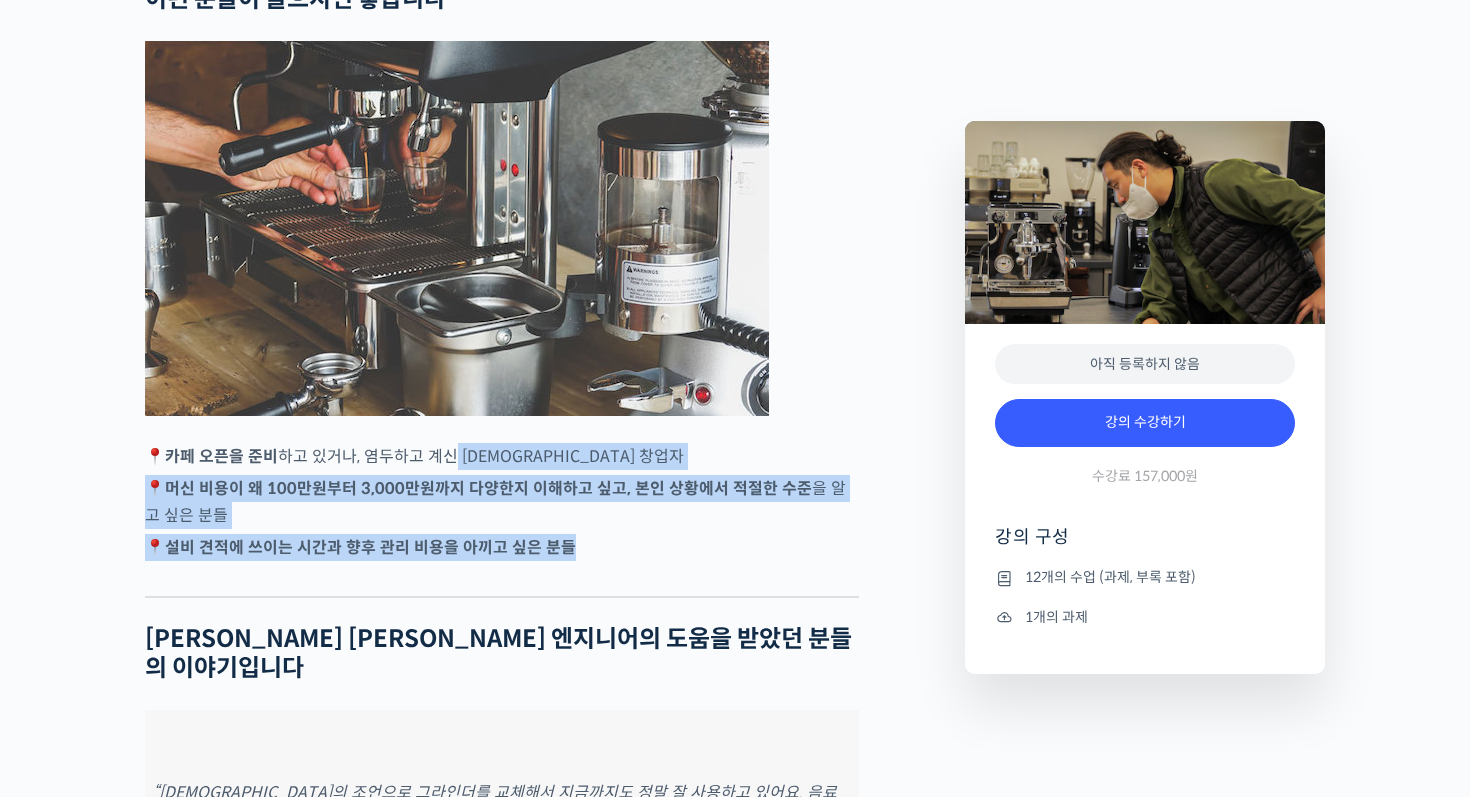 drag, startPoint x: 445, startPoint y: 461, endPoint x: 628, endPoint y: 567, distance: 211.48286 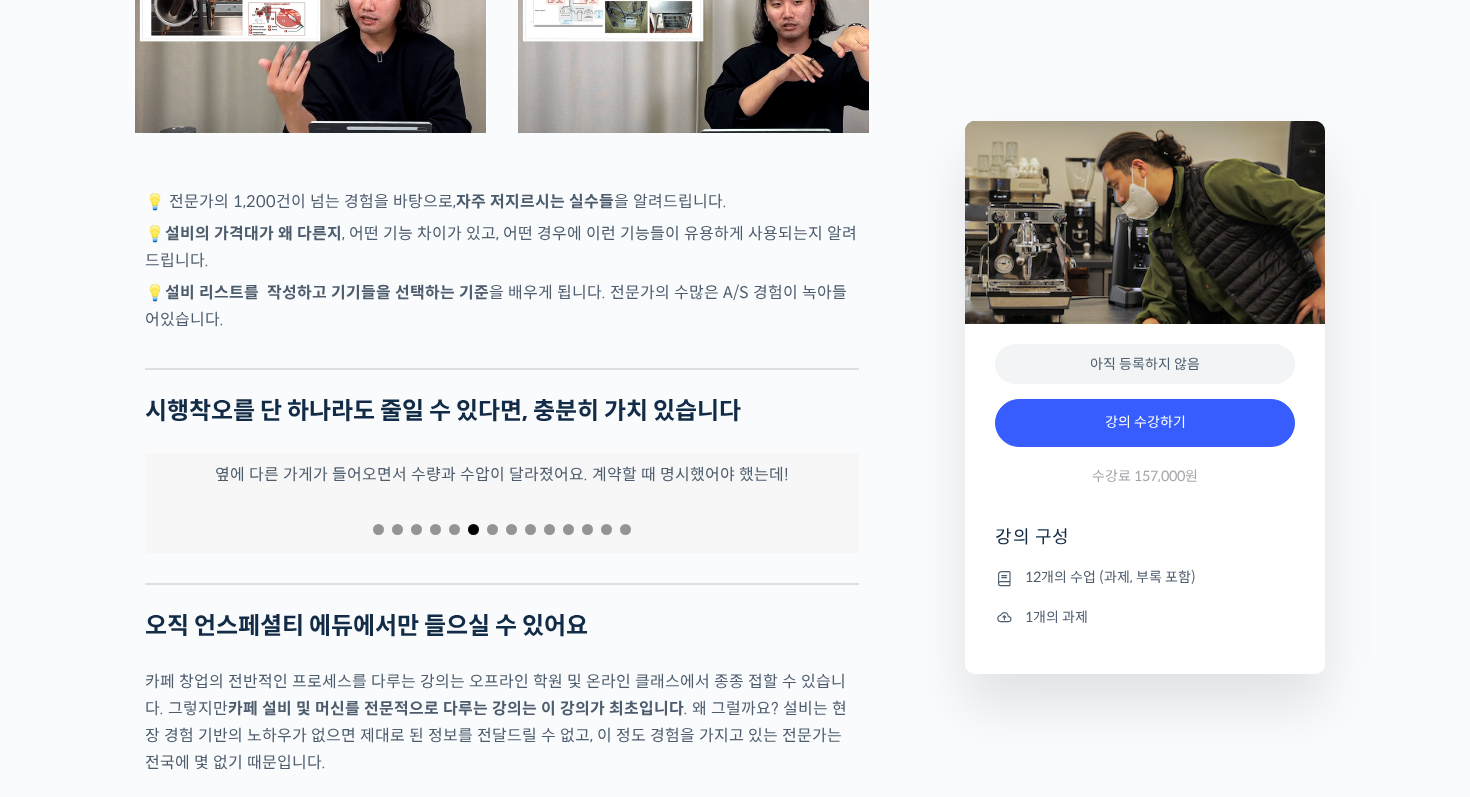 scroll, scrollTop: 3862, scrollLeft: 0, axis: vertical 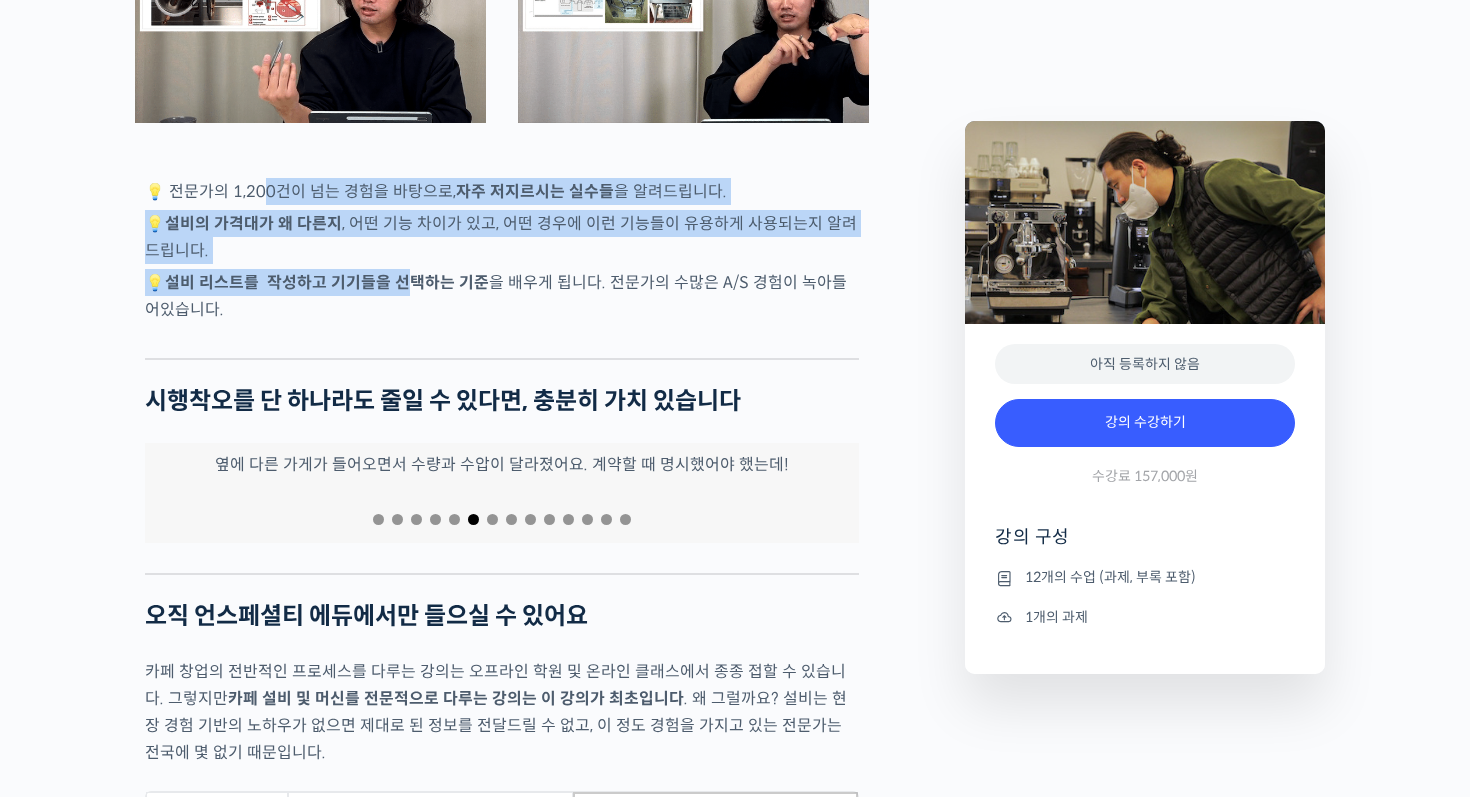 drag, startPoint x: 255, startPoint y: 175, endPoint x: 409, endPoint y: 248, distance: 170.42593 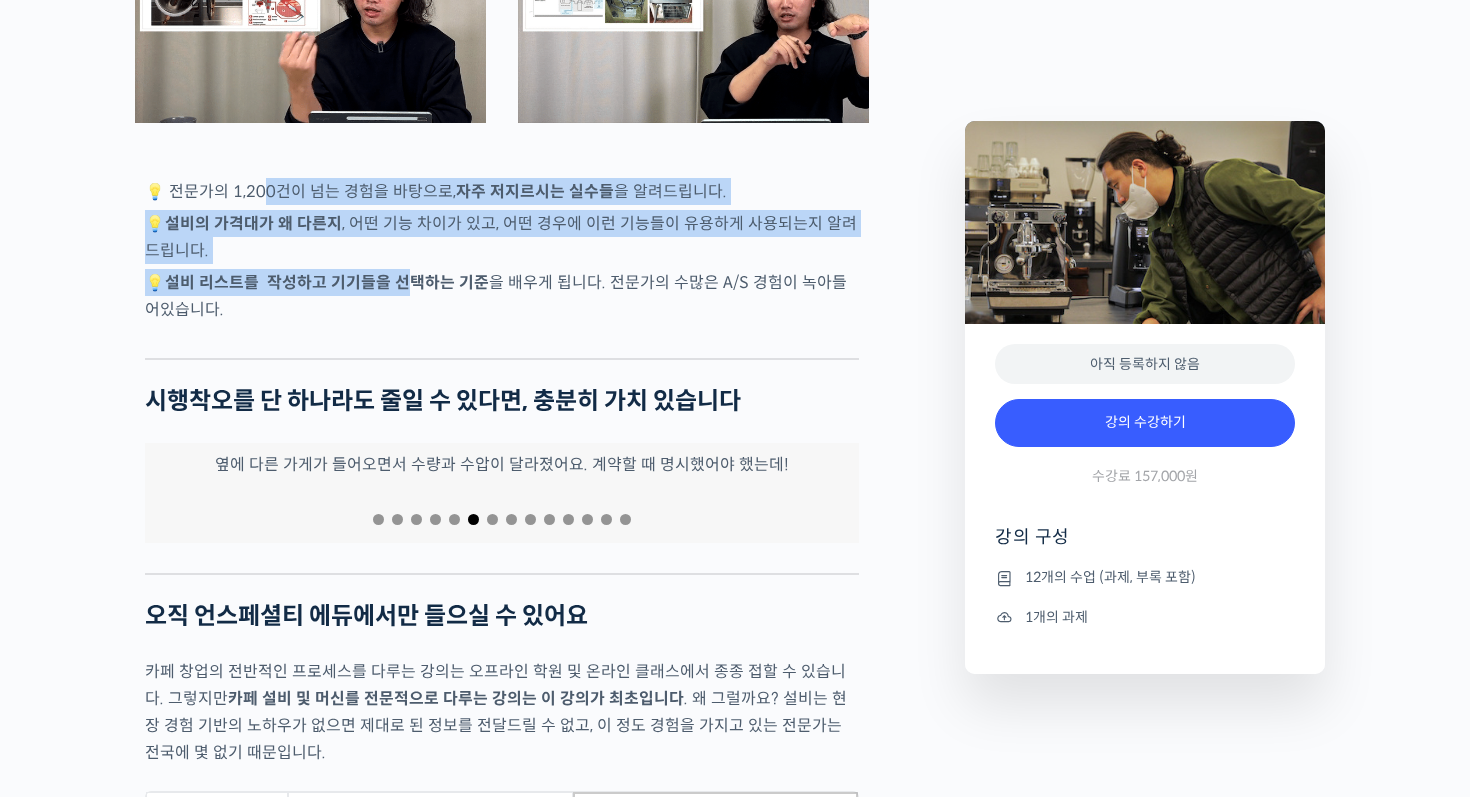 click on "[PERSON_NAME] [PERSON_NAME] 엔지니어를 소개합니다!
커피 머신 수입업체 기술지원부 차장 (수석 엔지니어)
1,200여개 카페 머신 설치 경력 🎖️
천 건이 넘는 머신 설치 및 컨설팅 경험을 기반으로 좋은 선택을 도와드립니다
YouTube “안스타” 채널 출연 영상
맛보기 수업을 확인해보세요
2강 1부: 정말 중요한 전기, 급배수는 이렇게 체크하세요 – 전기 용량 배분
클래스 소개
이 클래스는  카페 설비를 구성할 때 무엇을 고려해야 하는지, 어떤 실수들을 많이 하시는지, 설비 관리에 들어가는 비용을 줄이기 위한 팁들 을 다루고 있습니다. 카페 창업을 준비하고 계신 예비 창업자 분들을 위해 [PERSON_NAME] [PERSON_NAME] 엔지니어와 언스페셜티가 정성 들여 준비했습니다.
이런 분들이 들으시면 좋습니다" at bounding box center [502, -178] 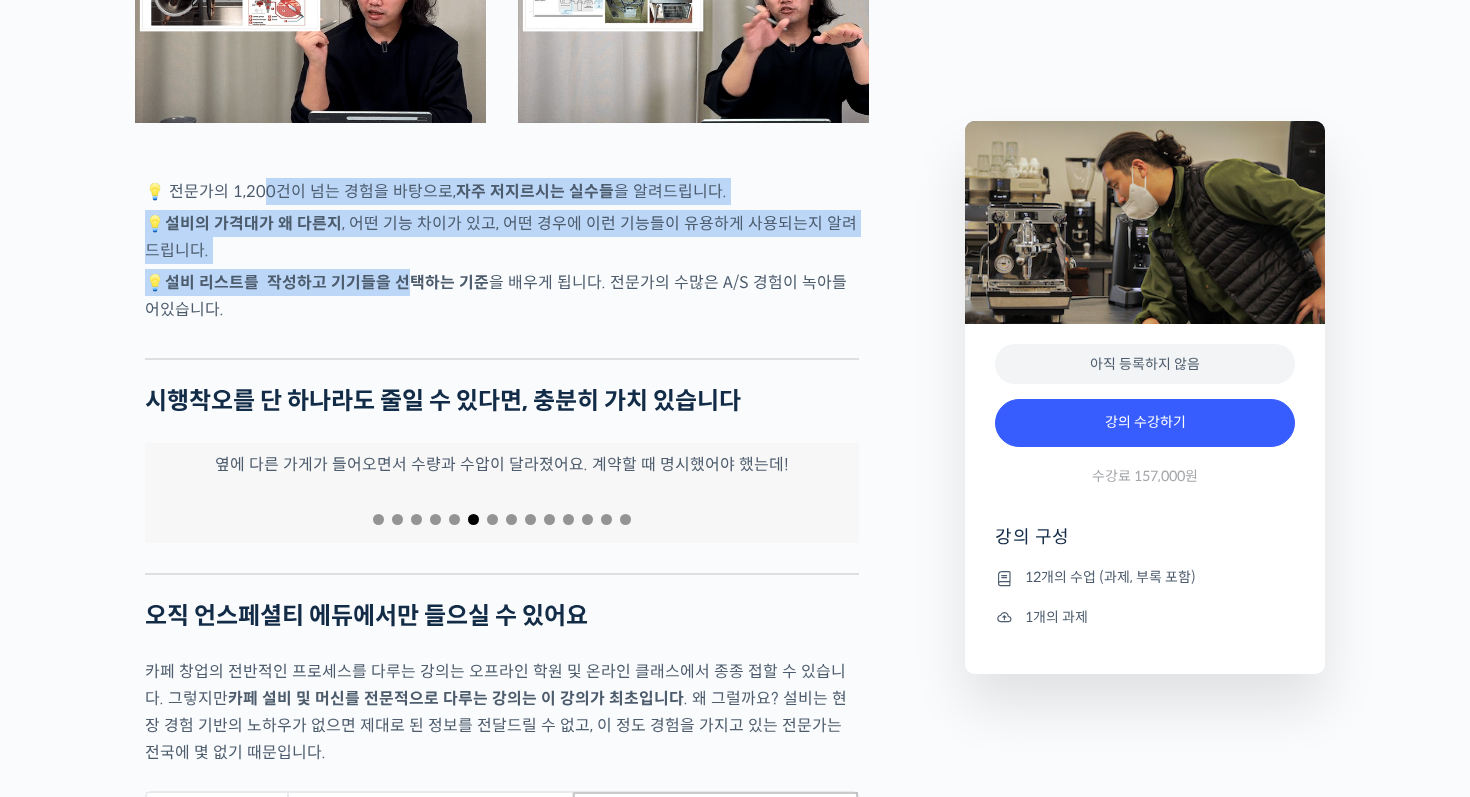 click on "설비 리스트를작성하고 기기들을 선택하는 기준" at bounding box center [327, 282] 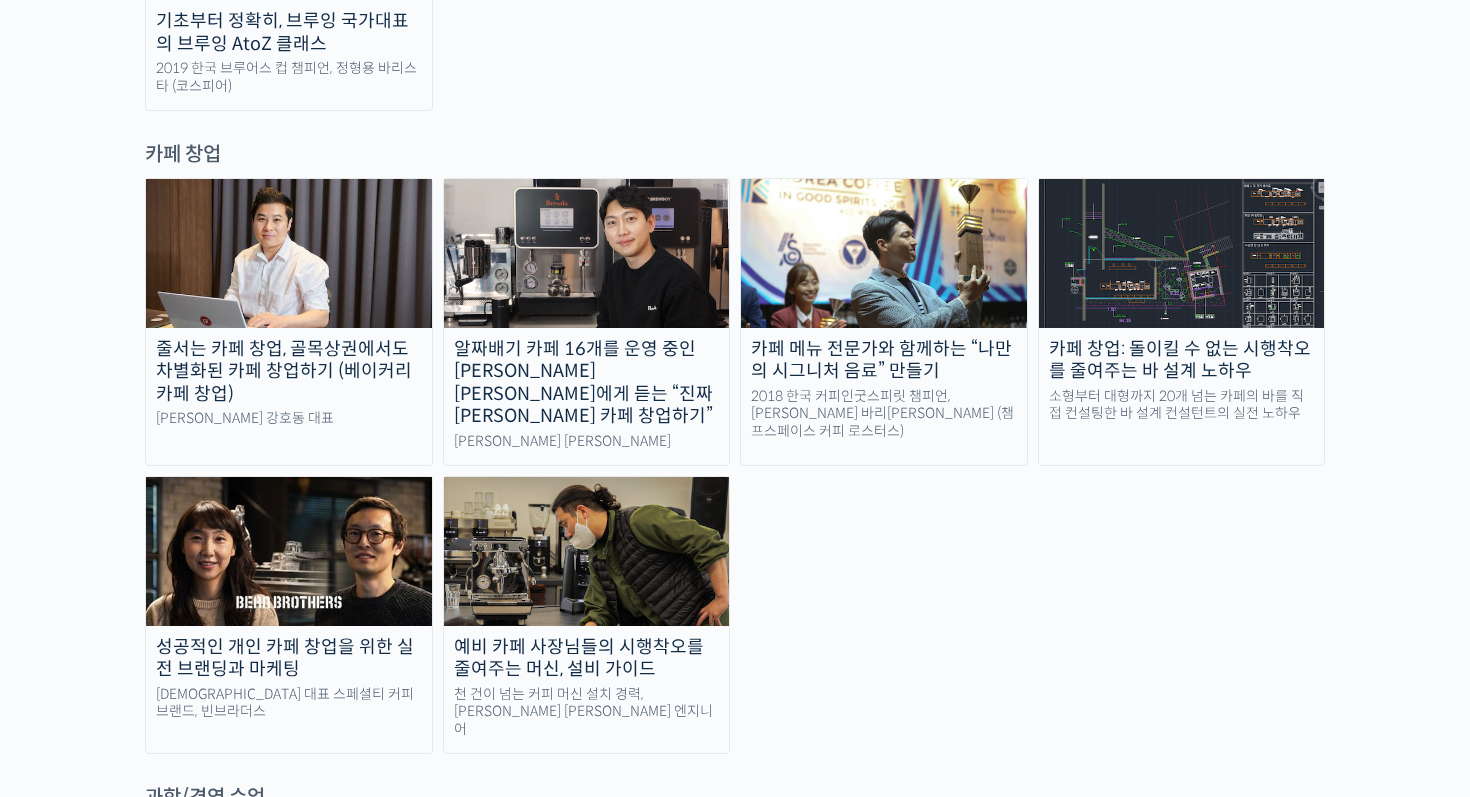 scroll, scrollTop: 3792, scrollLeft: 0, axis: vertical 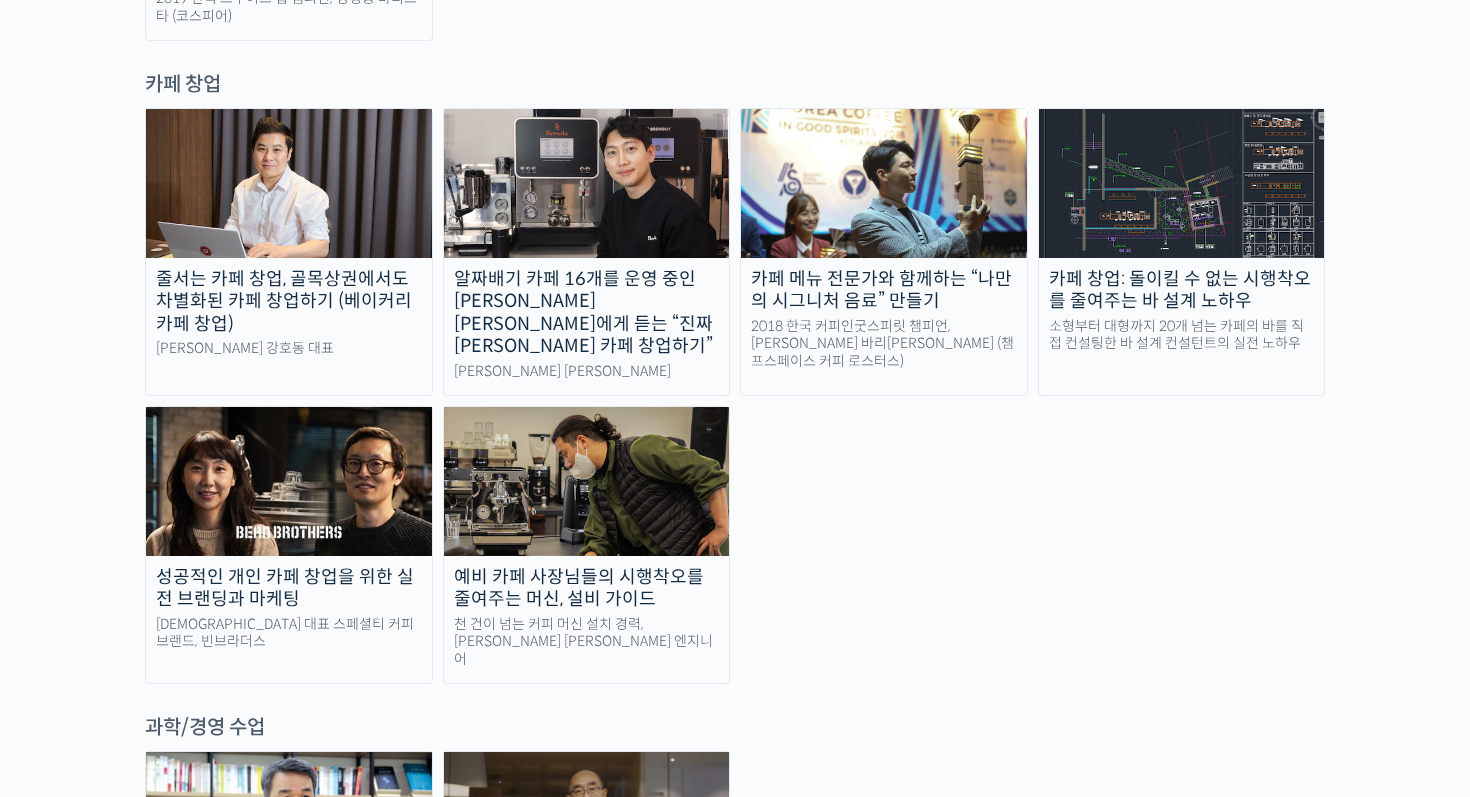 click at bounding box center (289, 481) 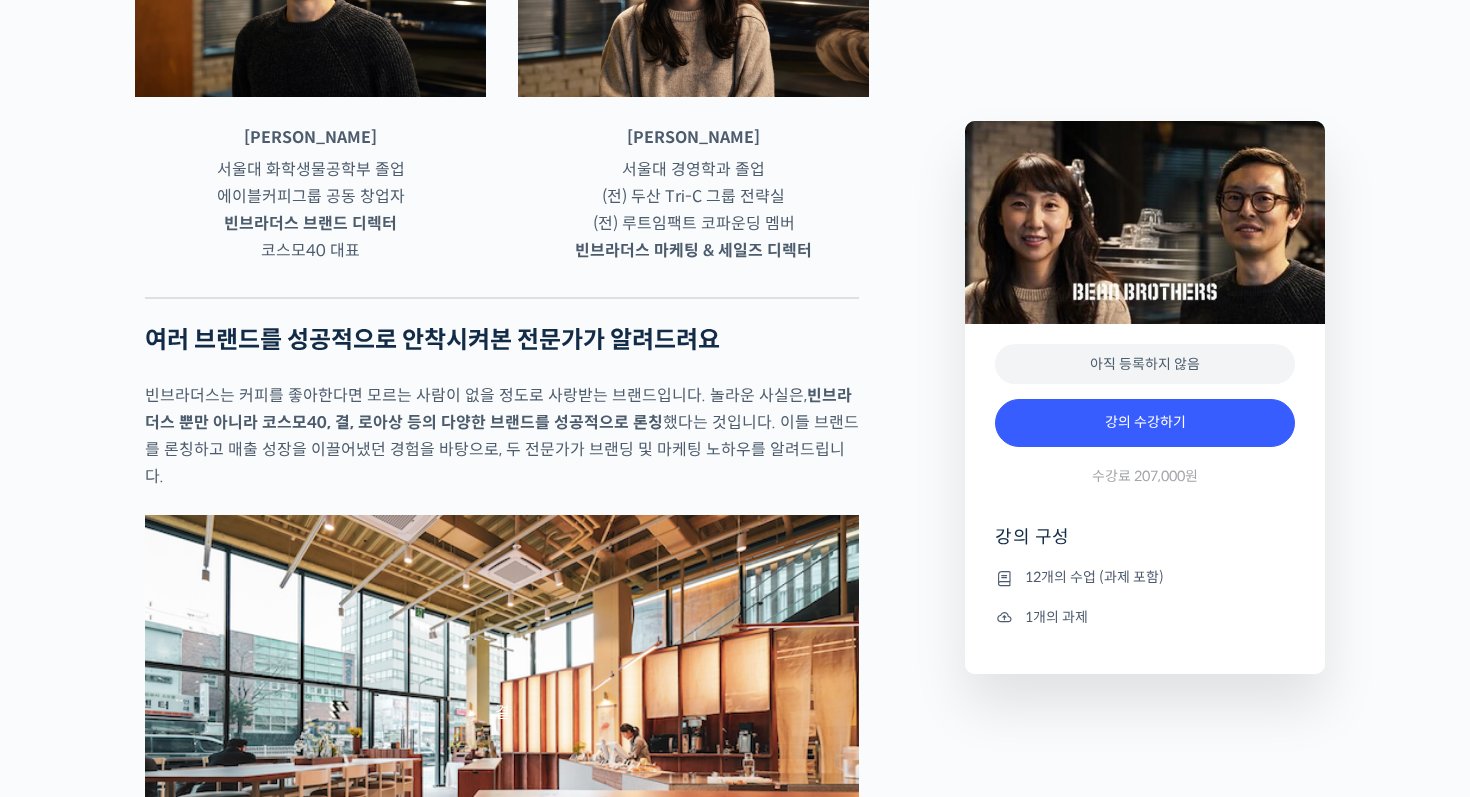 scroll, scrollTop: 1032, scrollLeft: 0, axis: vertical 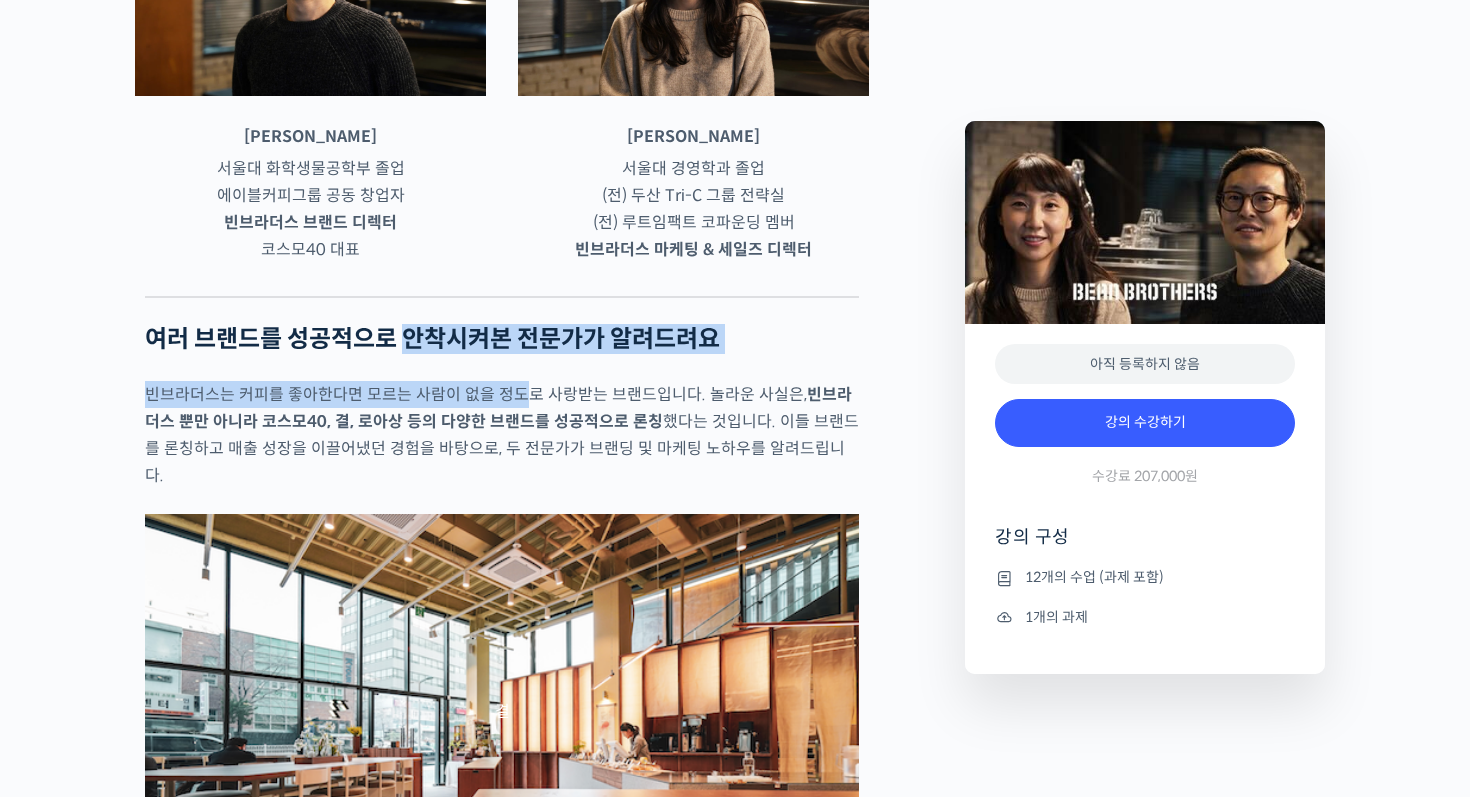 drag, startPoint x: 406, startPoint y: 415, endPoint x: 518, endPoint y: 479, distance: 128.99612 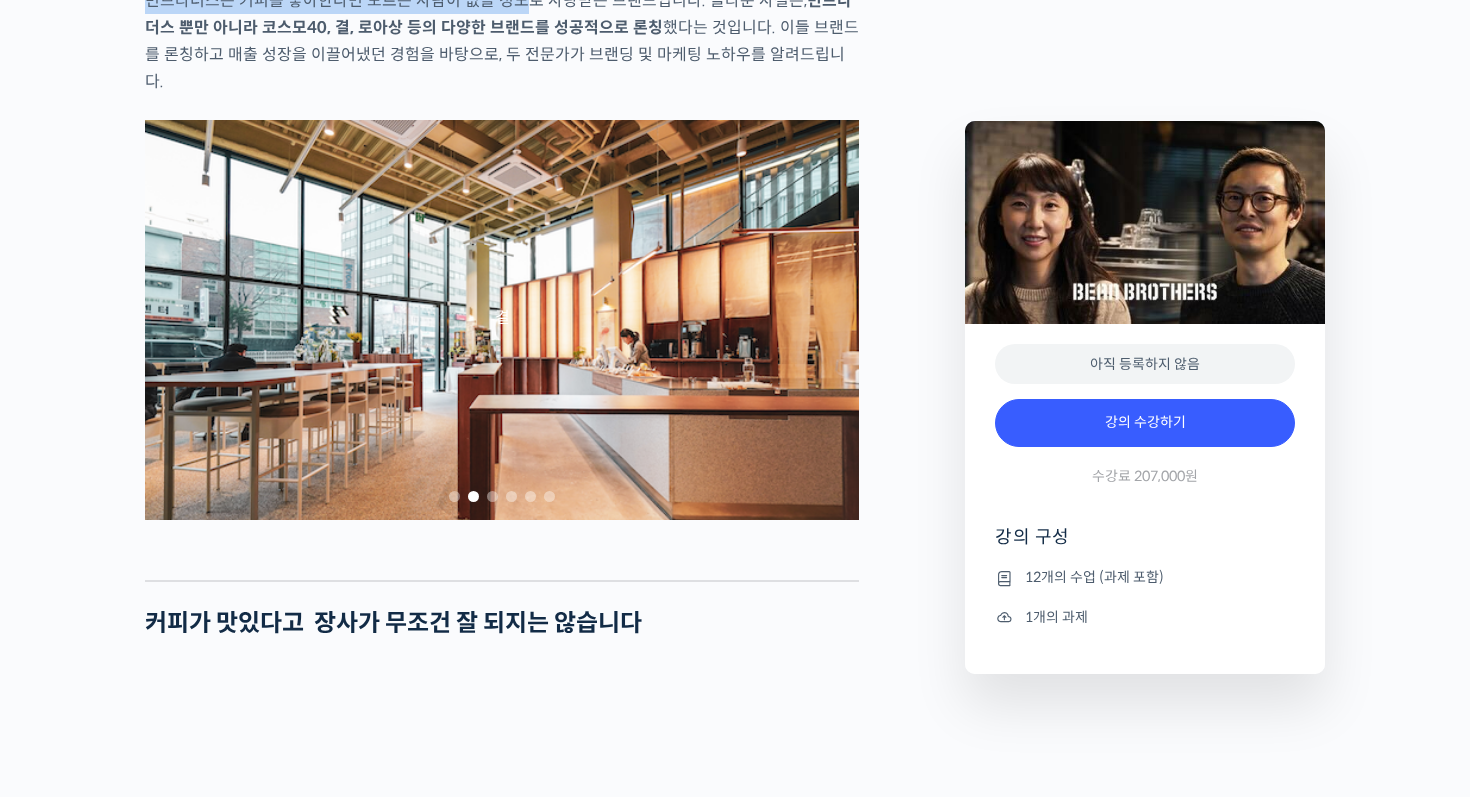 click on "커피가 맛있다고 장사가 무조건 잘 되지는 않습니다" at bounding box center (502, 623) 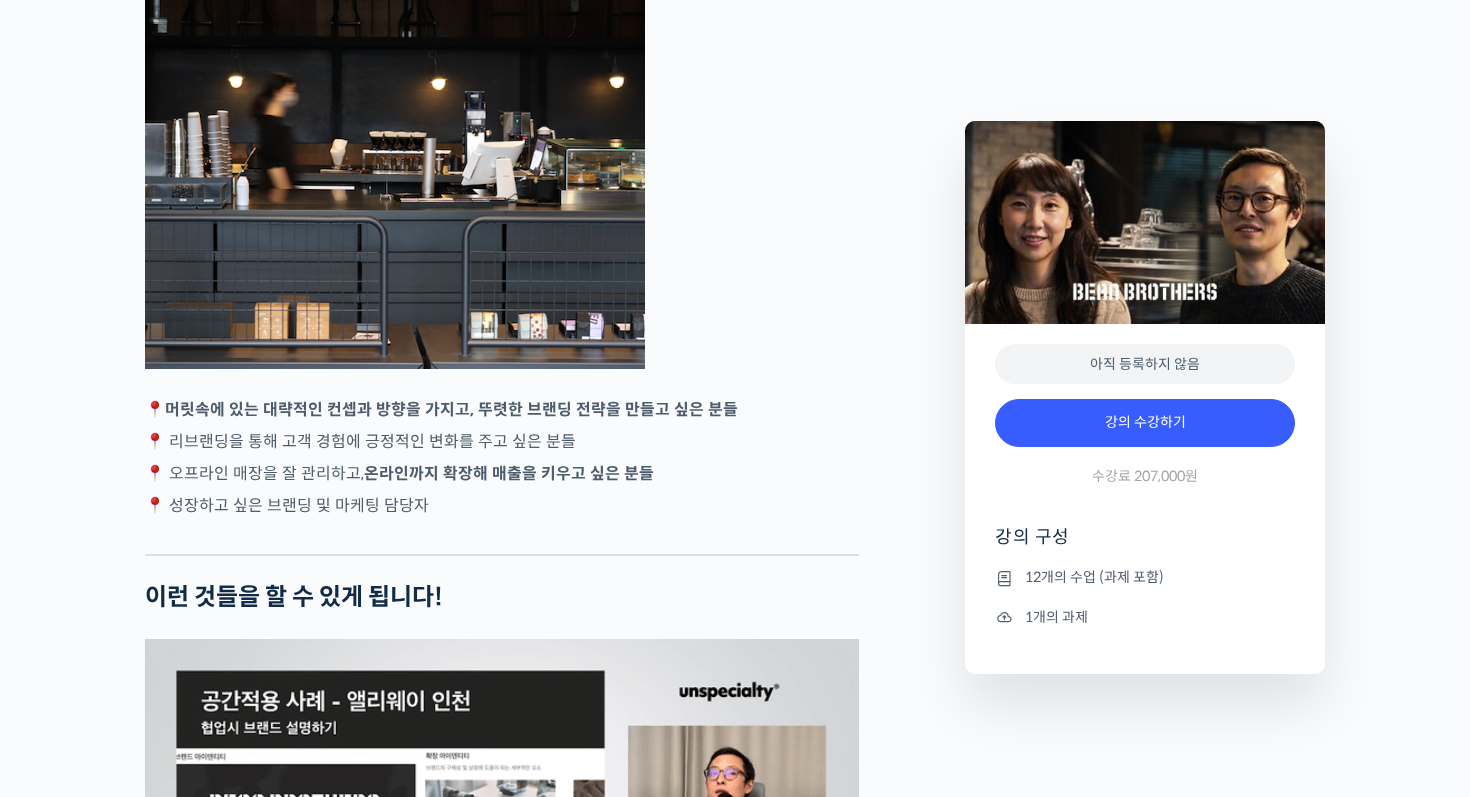scroll, scrollTop: 4112, scrollLeft: 0, axis: vertical 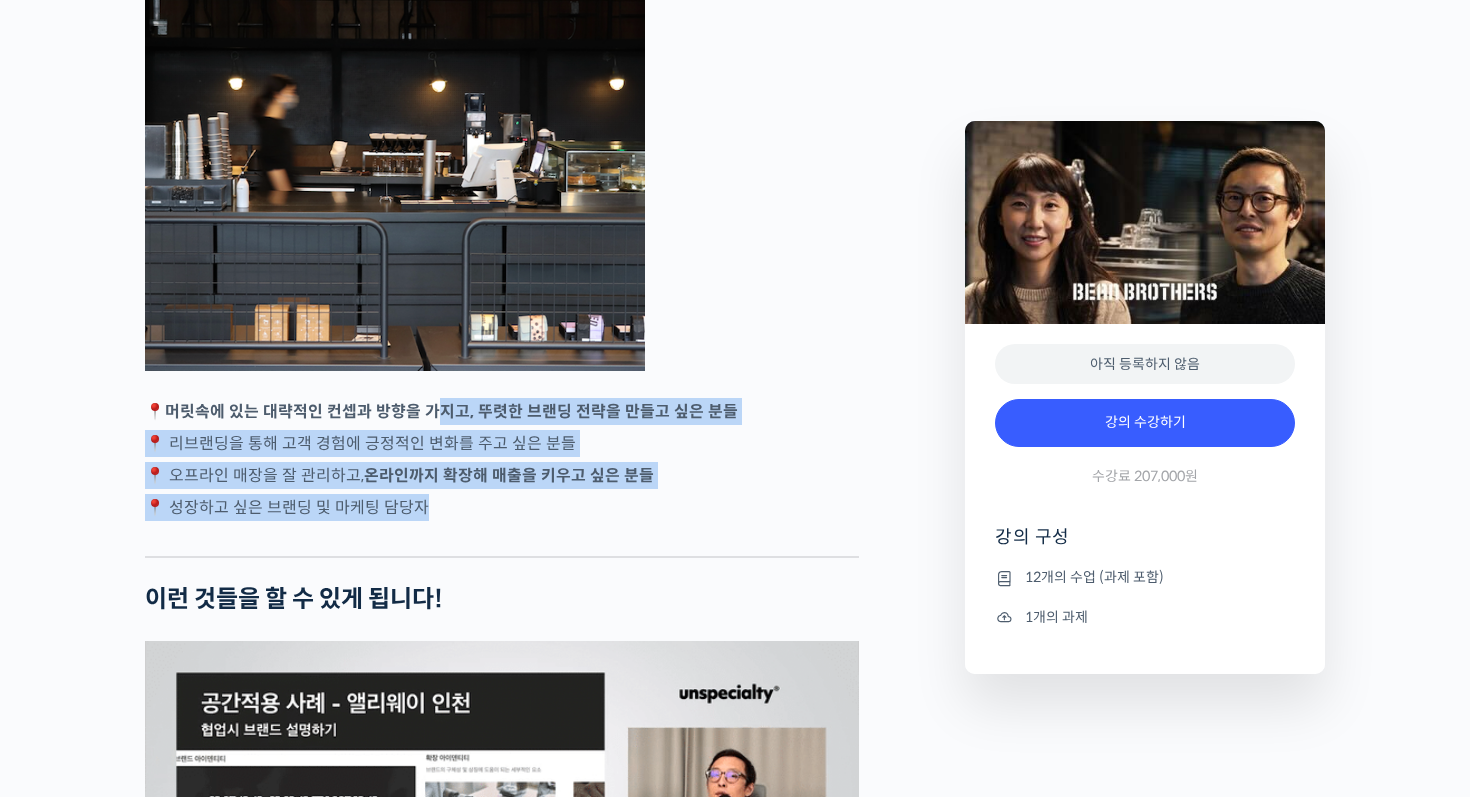 drag, startPoint x: 427, startPoint y: 458, endPoint x: 422, endPoint y: 571, distance: 113.110565 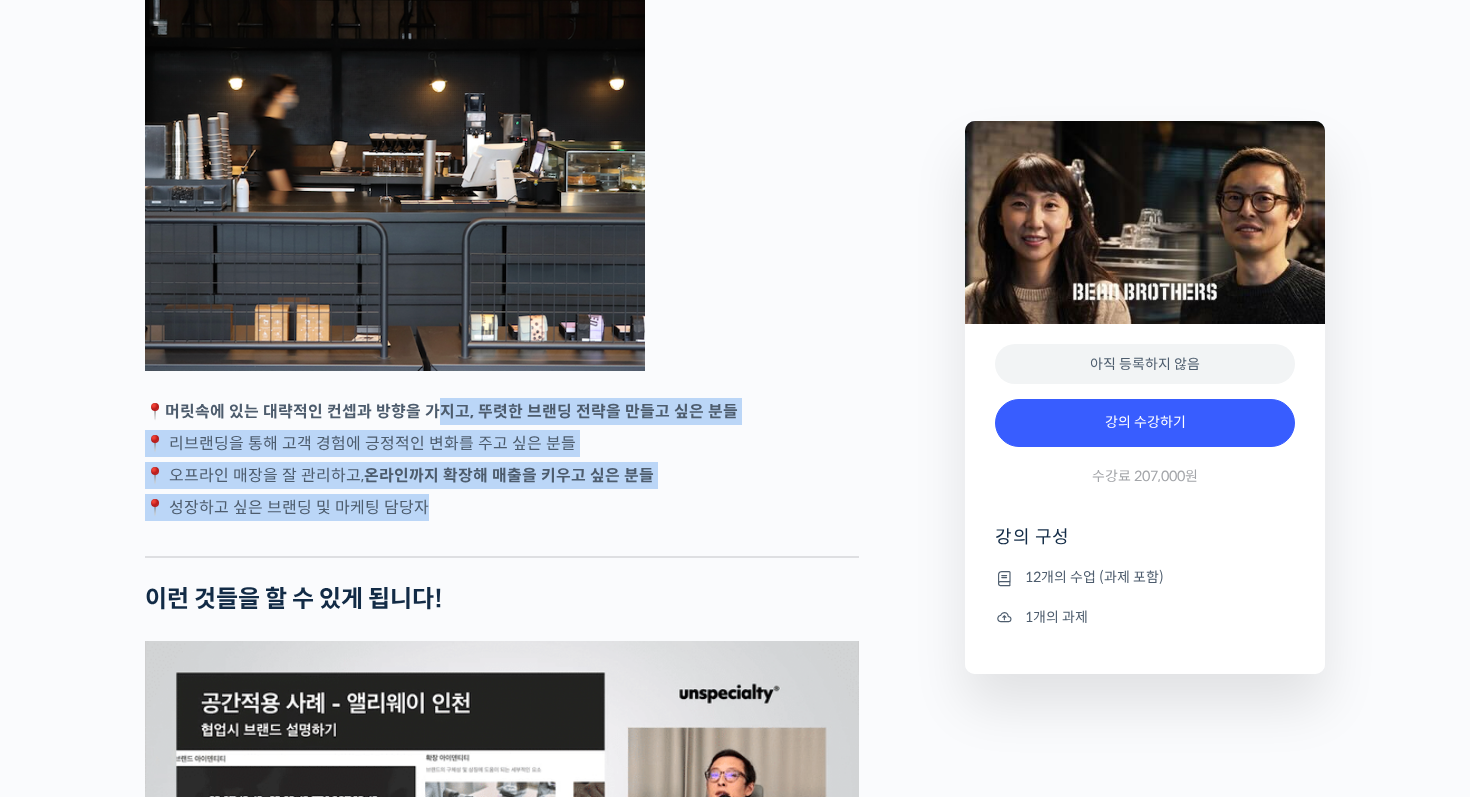 click on "강사 소개
성훈식
서울대 화학생물공학부 졸업 에이블커피그룹 공동 창업자 빈브라더스 브랜드 디렉터  코스모40 대표
윤서영
서울대 경영학과 졸업 (전) 두산 Tri-C 그룹 전략실  (전) 루트임팩트 코파운딩 멤버  빈브라더스 마케팅 & 세일즈 디렉터
여러 브랜드를 성공적으로 안착시켜본 전문가가 알려드려요
빈브라더스는 커피를 좋아한다면 모르는 사람이 없을 정도로 사랑받는 브랜드입니다. 놀라운 사실은,  빈브라더스 뿐만 아니라 코스모40, 결, 로아상 등의 다양한 브랜드를 성공적으로 론칭 했다는 것입니다. 이들 브랜드를 론칭하고 매출 성장을 이끌어냈던 경험을 바탕으로, 두 전문가가 브랜딩 및 마케팅 노하우를 알려드립니다.
빈브라더스 앨리웨이 인천
코스모40
결
로아상" at bounding box center [502, 335] 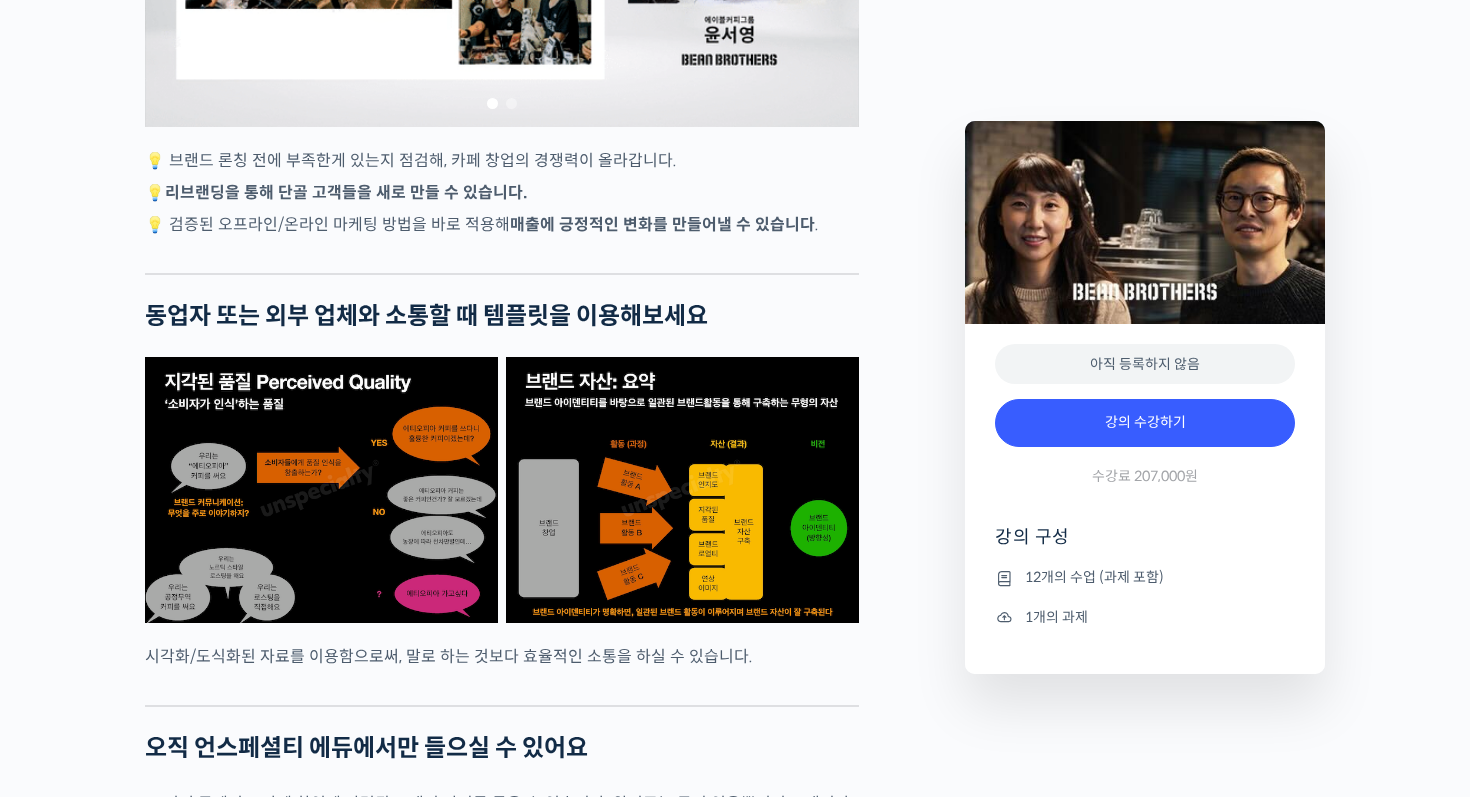 click on "성공적인 개인 카페 창업을 위한 실전 브랜딩과 마케팅
강의 상세 내용 확인하기
강사 소개
성훈식
서울대 화학생물공학부 졸업 에이블커피그룹 공동 창업자 빈브라더스 브랜드 디렉터  코스모40 대표
윤서영
서울대 경영학과 졸업 (전) 두산 Tri-C 그룹 전략실  (전) 루트임팩트 코파운딩 멤버  빈브라더스 마케팅 & 세일즈 디렉터
여러 브랜드를 성공적으로 안착시켜본 전문가가 알려드려요
빈브라더스는 커피를 좋아한다면 모르는 사람이 없을 정도로 사랑받는 브랜드입니다. 놀라운 사실은,  빈브라더스 뿐만 아니라 코스모40, 결, 로아상 등의 다양한 브랜드를 성공적으로 론칭" at bounding box center (735, -43) 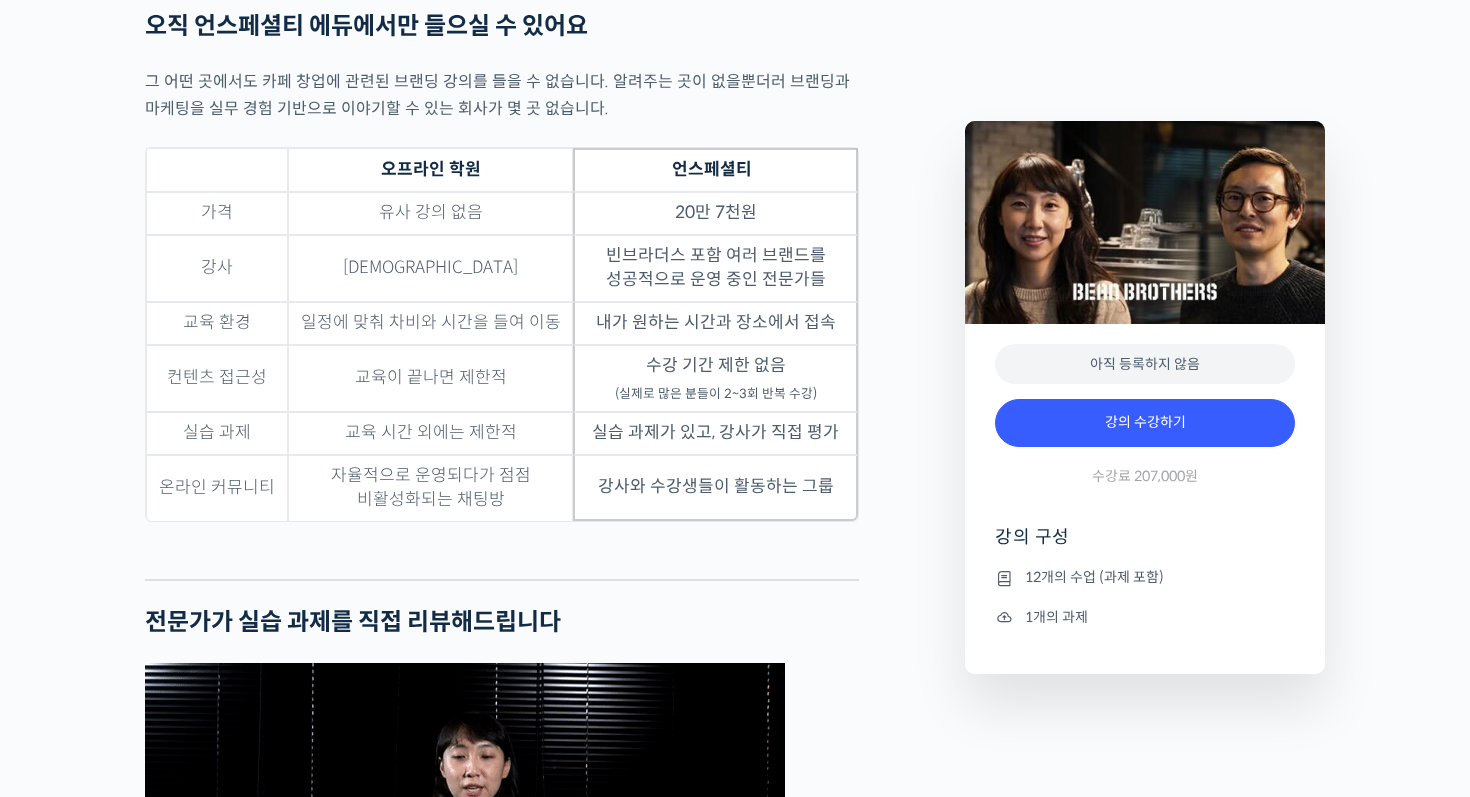 scroll, scrollTop: 5747, scrollLeft: 0, axis: vertical 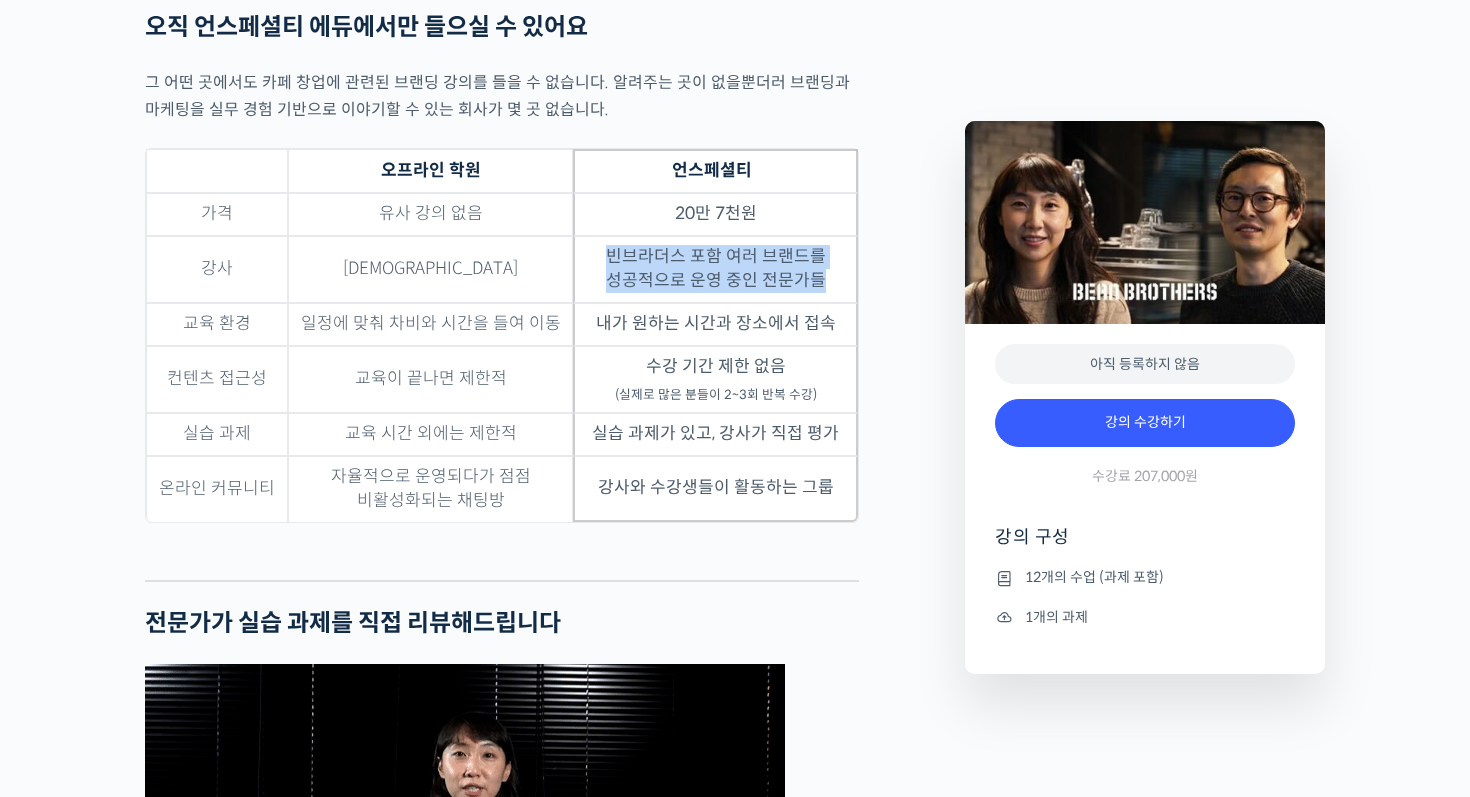 drag, startPoint x: 613, startPoint y: 304, endPoint x: 821, endPoint y: 331, distance: 209.74509 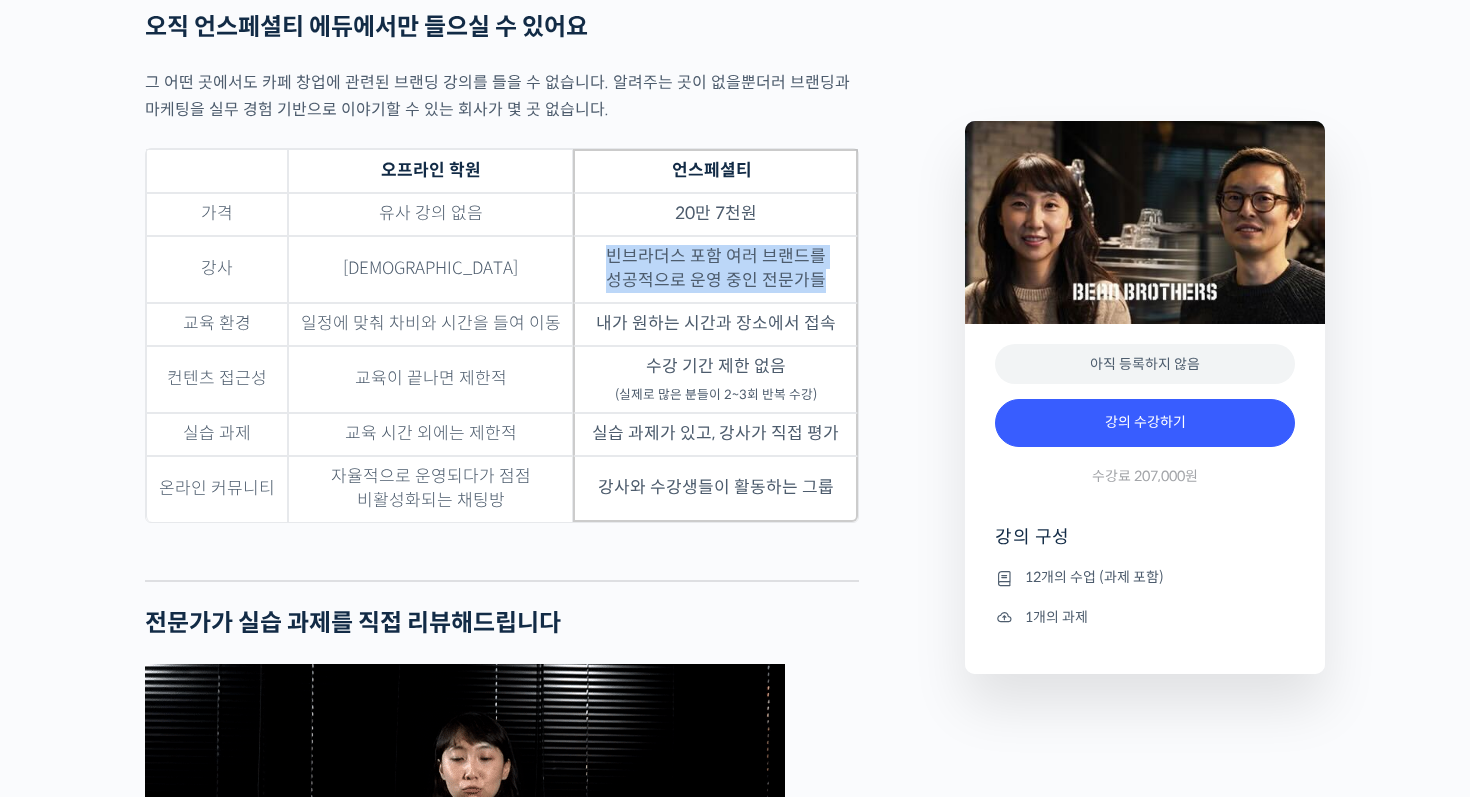 click on "빈브라더스 포함 여러 브랜드를 성공적으로 운영 중인 전문가들" at bounding box center [715, 269] 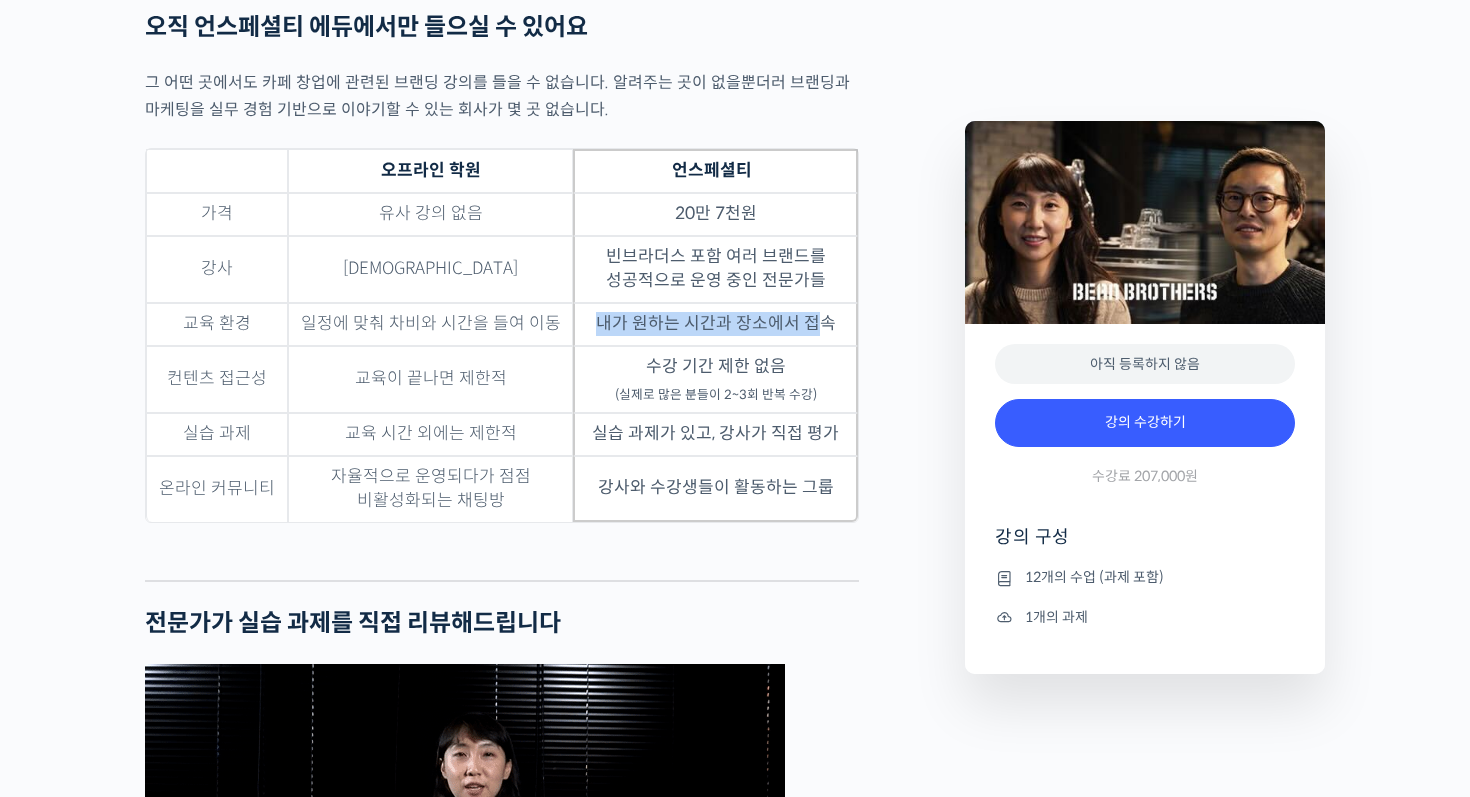 drag, startPoint x: 822, startPoint y: 373, endPoint x: 579, endPoint y: 374, distance: 243.00206 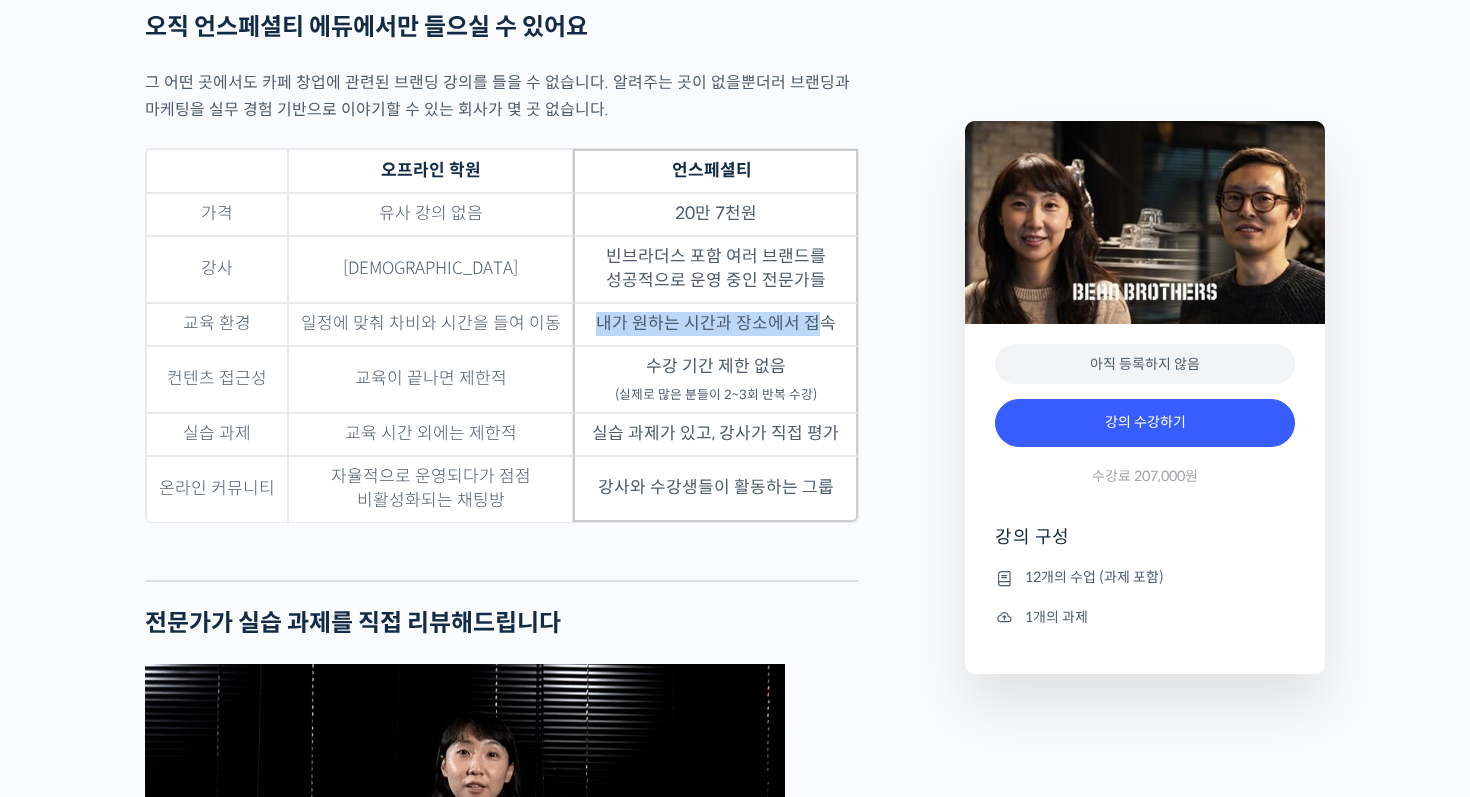 click on "내가 원하는 시간과 장소에서 접속" at bounding box center (715, 324) 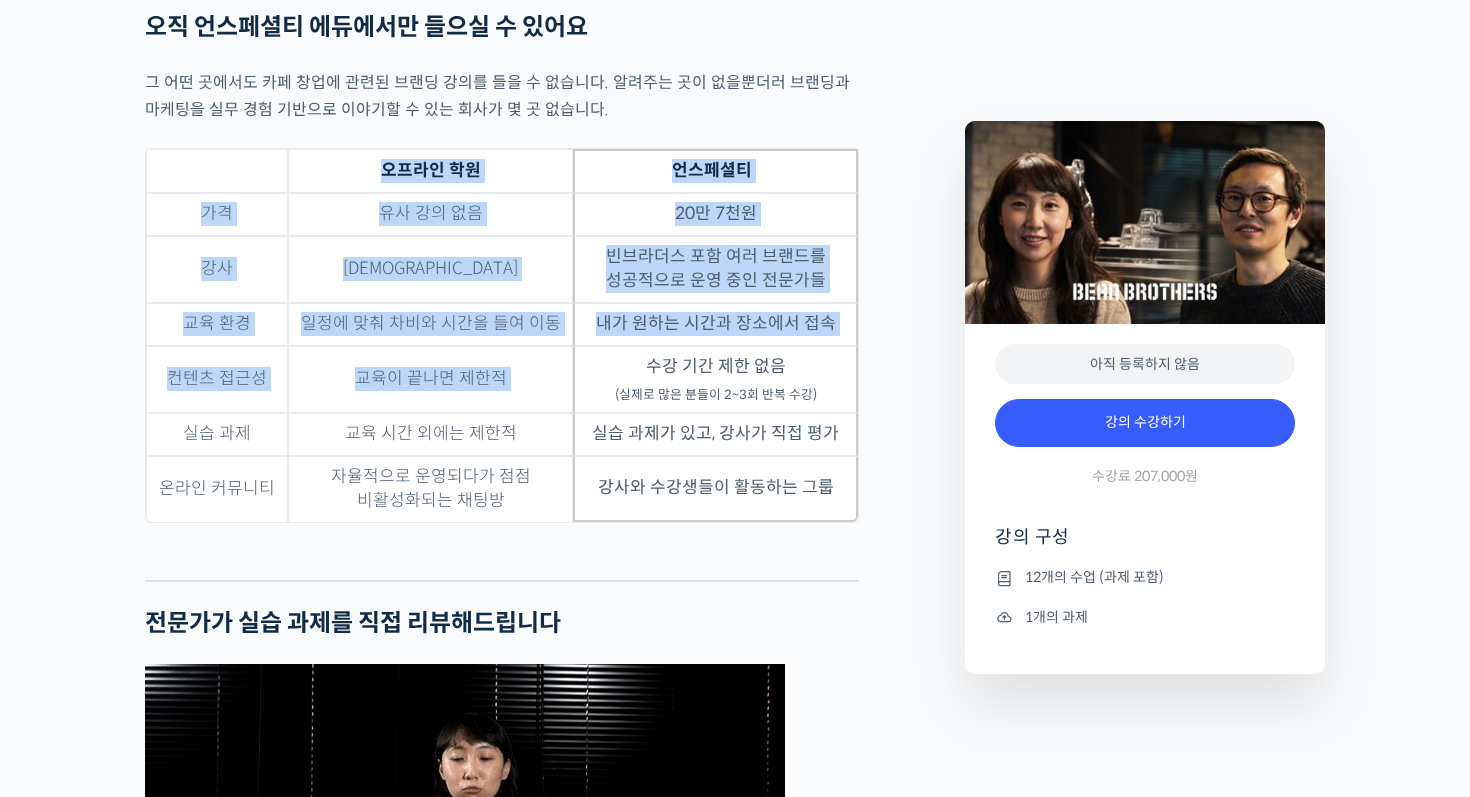 drag, startPoint x: 617, startPoint y: 414, endPoint x: 873, endPoint y: 467, distance: 261.42877 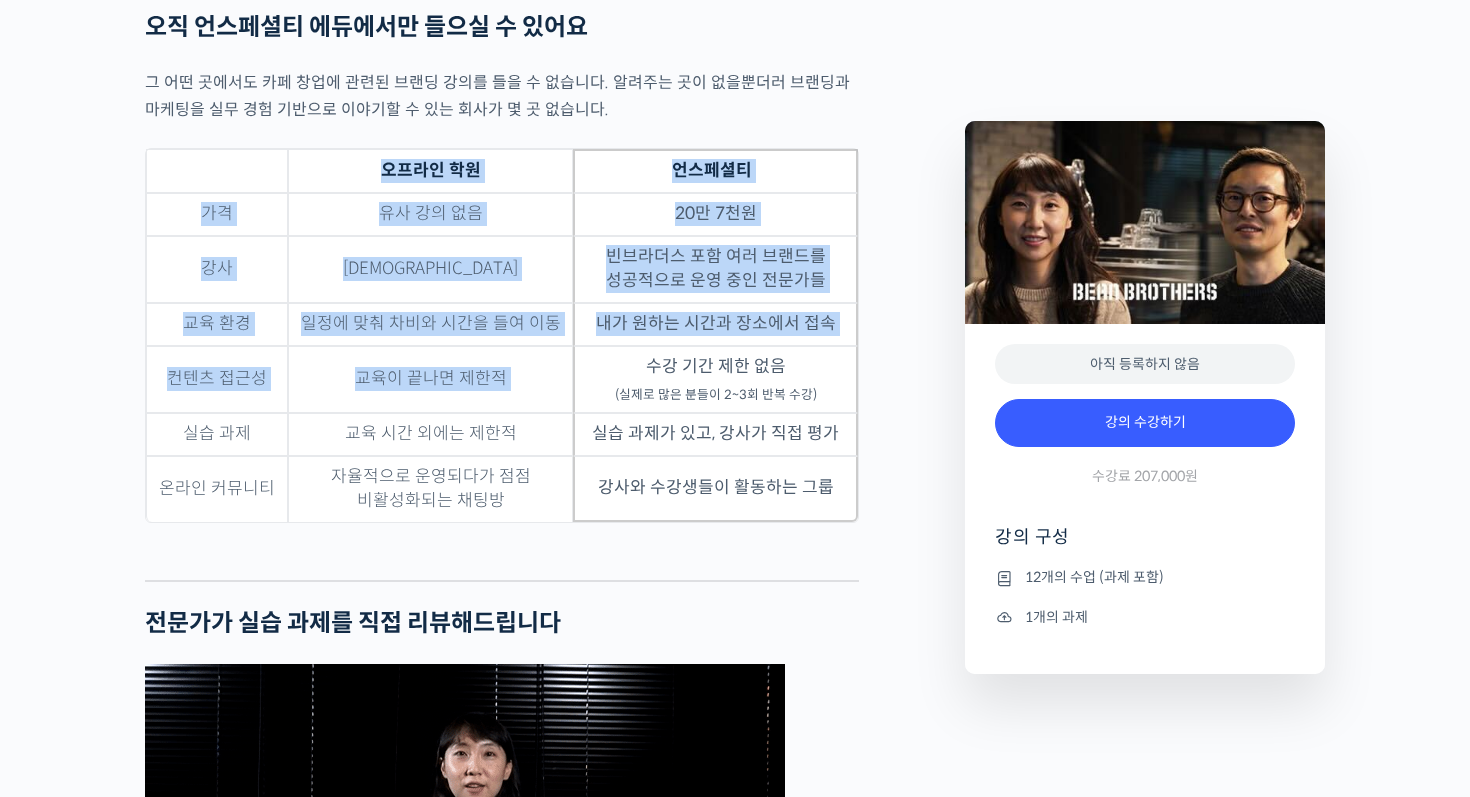 click on "강사 소개
성훈식
서울대 화학생물공학부 졸업 에이블커피그룹 공동 창업자 빈브라더스 브랜드 디렉터  코스모40 대표
윤서영
서울대 경영학과 졸업 (전) 두산 Tri-C 그룹 전략실  (전) 루트임팩트 코파운딩 멤버  빈브라더스 마케팅 & 세일즈 디렉터
여러 브랜드를 성공적으로 안착시켜본 전문가가 알려드려요
빈브라더스는 커피를 좋아한다면 모르는 사람이 없을 정도로 사랑받는 브랜드입니다. 놀라운 사실은,  빈브라더스 뿐만 아니라 코스모40, 결, 로아상 등의 다양한 브랜드를 성공적으로 론칭 했다는 것입니다. 이들 브랜드를 론칭하고 매출 성장을 이끌어냈던 경험을 바탕으로, 두 전문가가 브랜딩 및 마케팅 노하우를 알려드립니다.
결
로아상
빈브라더스 합정" at bounding box center [545, -781] 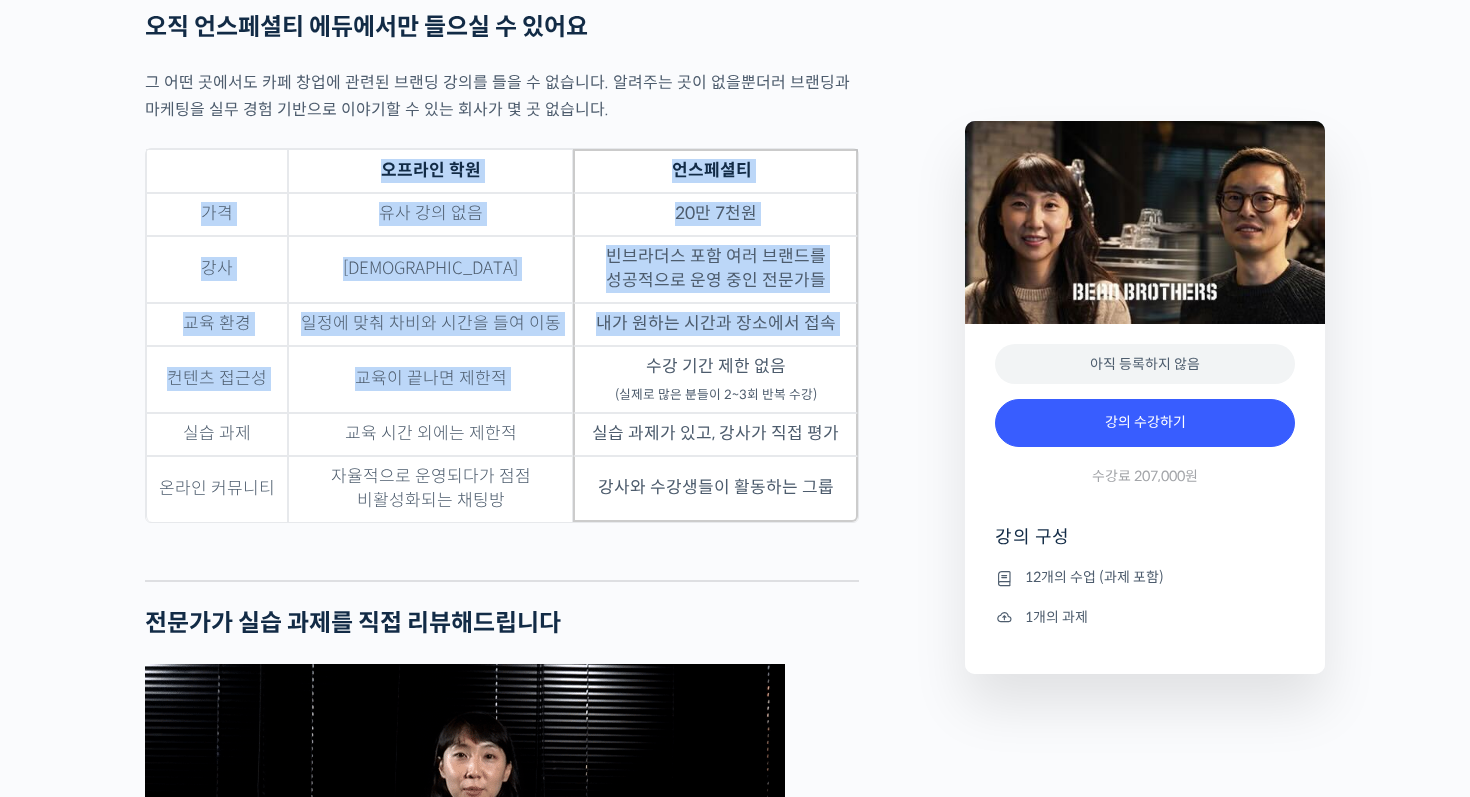 click on "강사 소개
성훈식
서울대 화학생물공학부 졸업 에이블커피그룹 공동 창업자 빈브라더스 브랜드 디렉터  코스모40 대표
윤서영
서울대 경영학과 졸업 (전) 두산 Tri-C 그룹 전략실  (전) 루트임팩트 코파운딩 멤버  빈브라더스 마케팅 & 세일즈 디렉터
여러 브랜드를 성공적으로 안착시켜본 전문가가 알려드려요
빈브라더스는 커피를 좋아한다면 모르는 사람이 없을 정도로 사랑받는 브랜드입니다. 놀라운 사실은,  빈브라더스 뿐만 아니라 코스모40, 결, 로아상 등의 다양한 브랜드를 성공적으로 론칭 했다는 것입니다. 이들 브랜드를 론칭하고 매출 성장을 이끌어냈던 경험을 바탕으로, 두 전문가가 브랜딩 및 마케팅 노하우를 알려드립니다.
결
로아상
빈브라더스 합정" at bounding box center [545, -781] 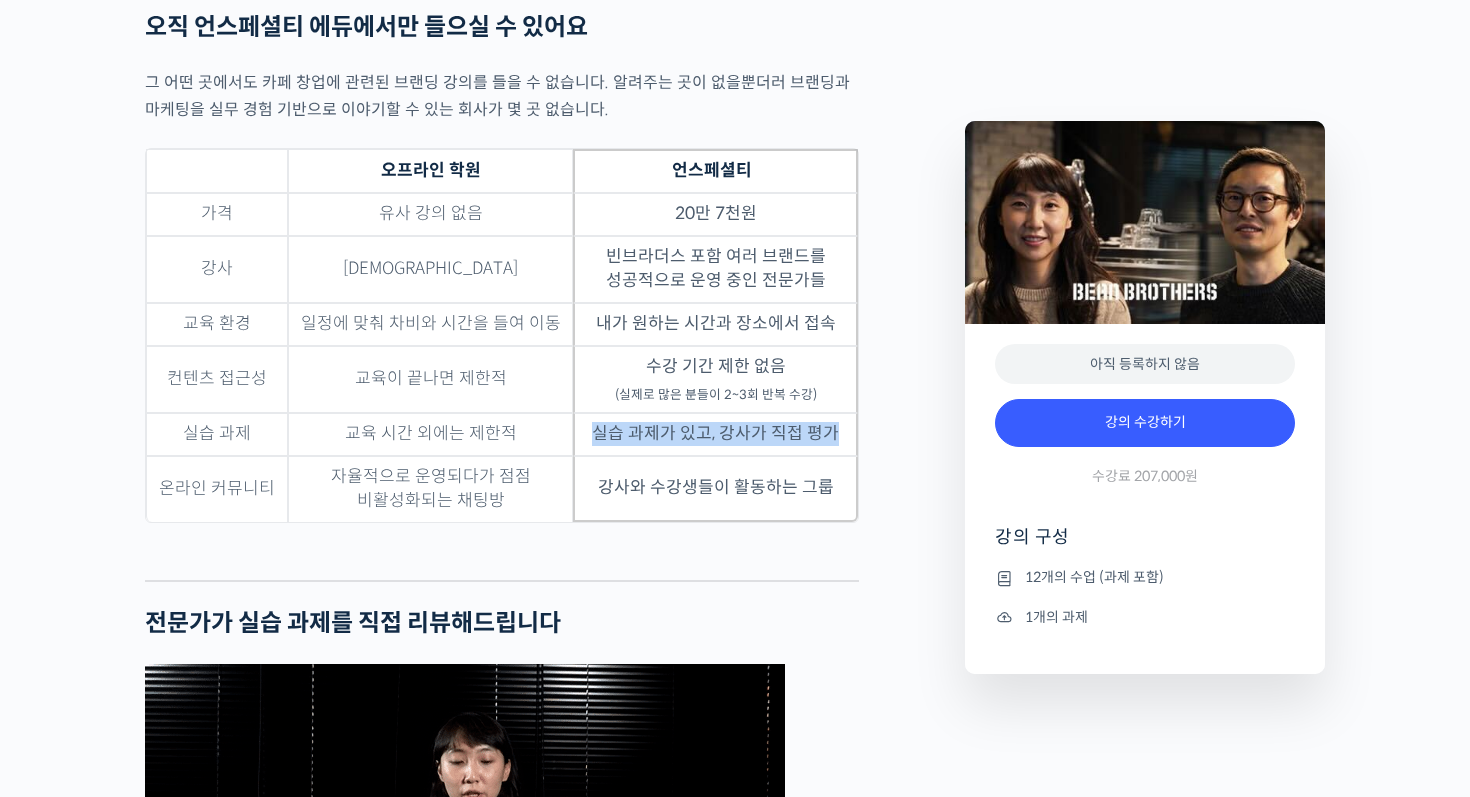 drag, startPoint x: 591, startPoint y: 485, endPoint x: 839, endPoint y: 488, distance: 248.01814 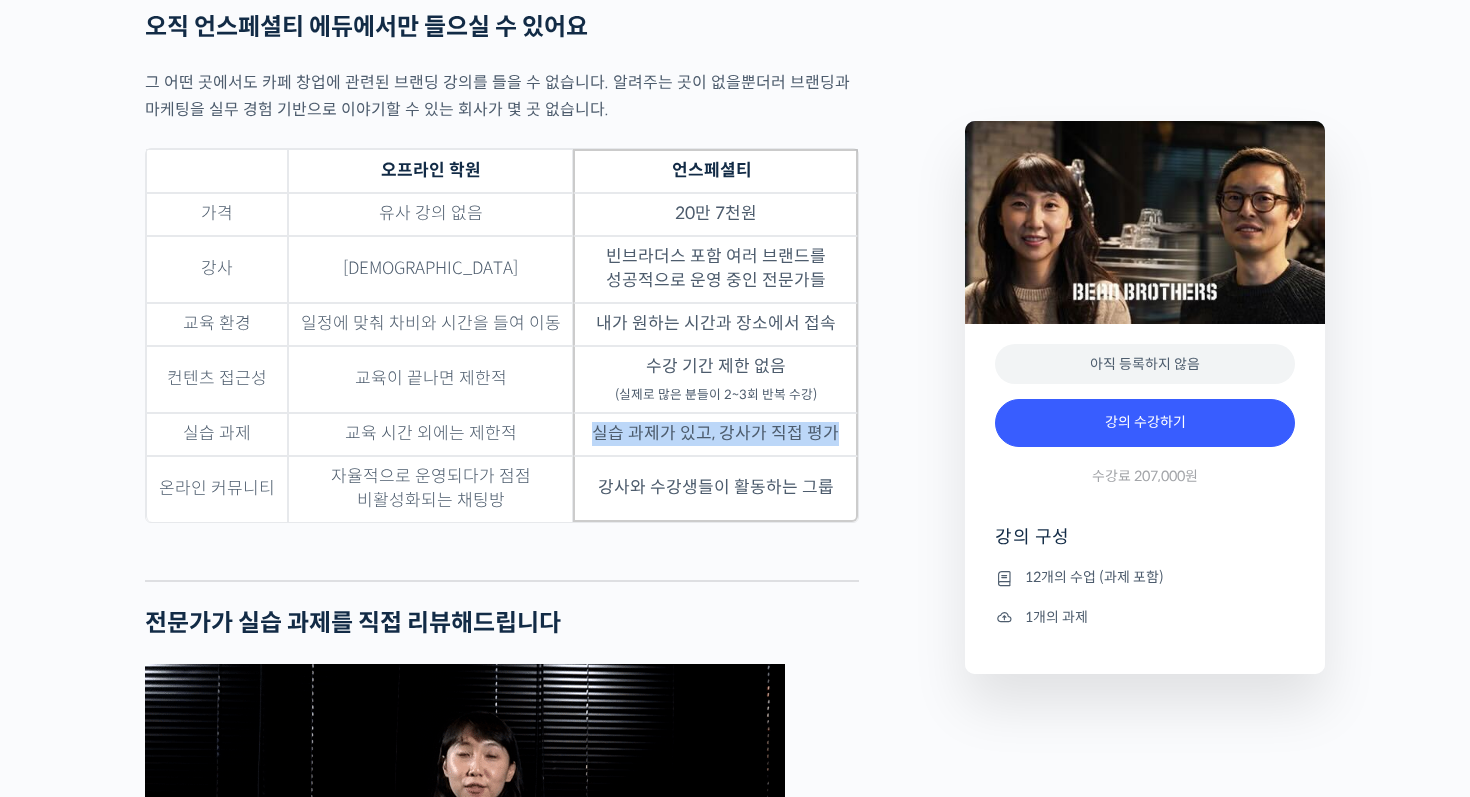 click on "실습 과제가 있고, 강사가 직접 평가" at bounding box center [715, 434] 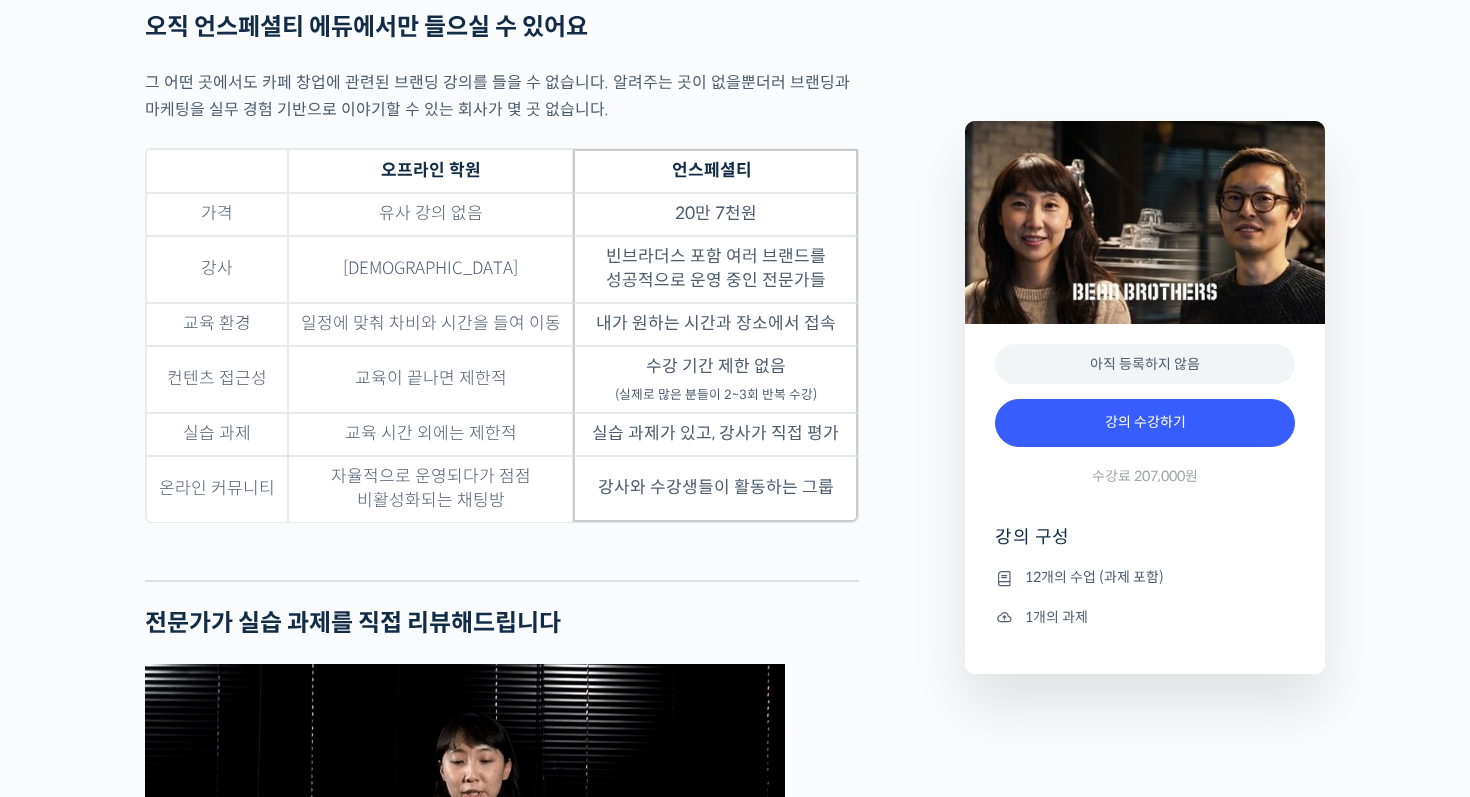 click on "강사와 수강생들이 활동하는 그룹" at bounding box center [715, 489] 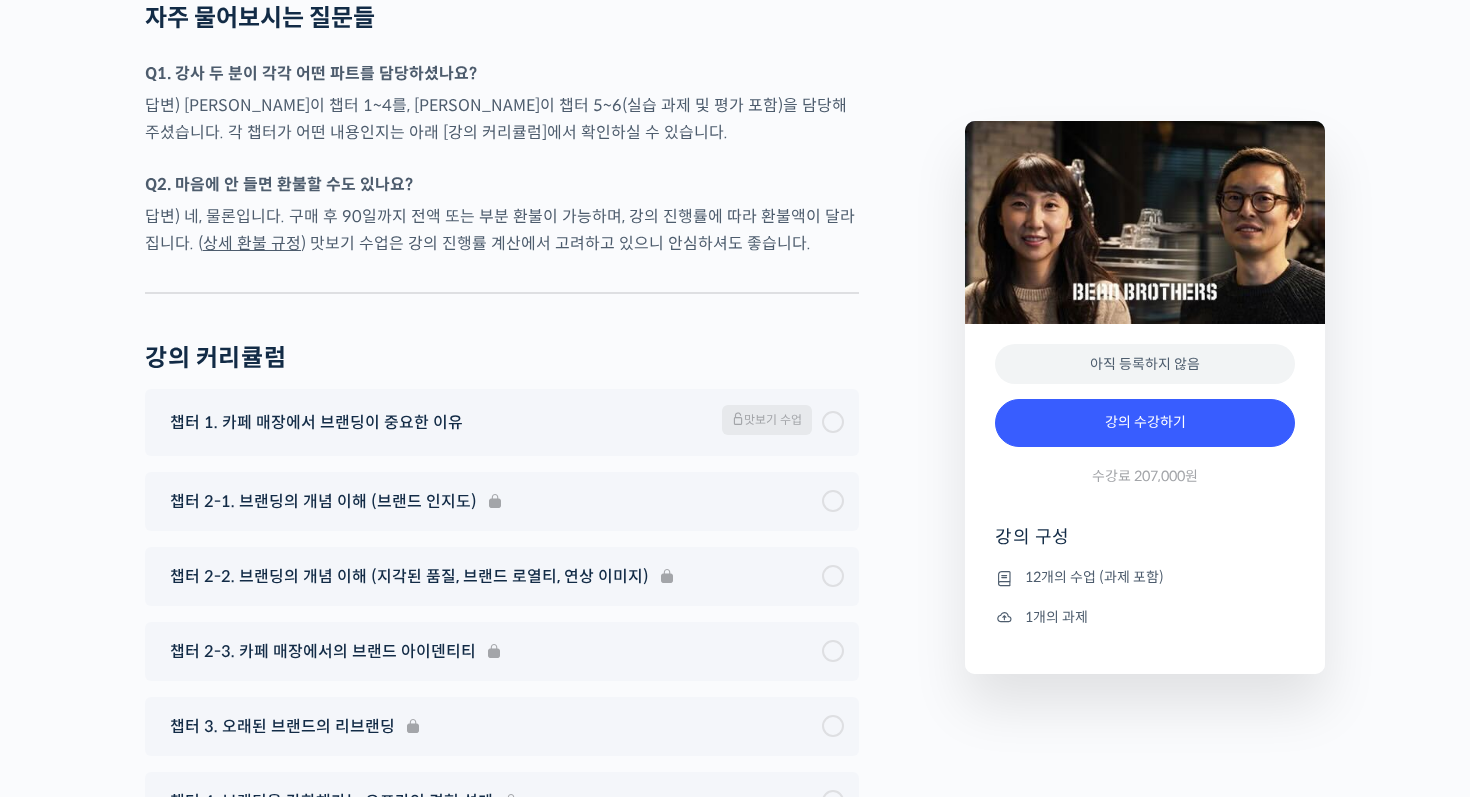 scroll, scrollTop: 7774, scrollLeft: 0, axis: vertical 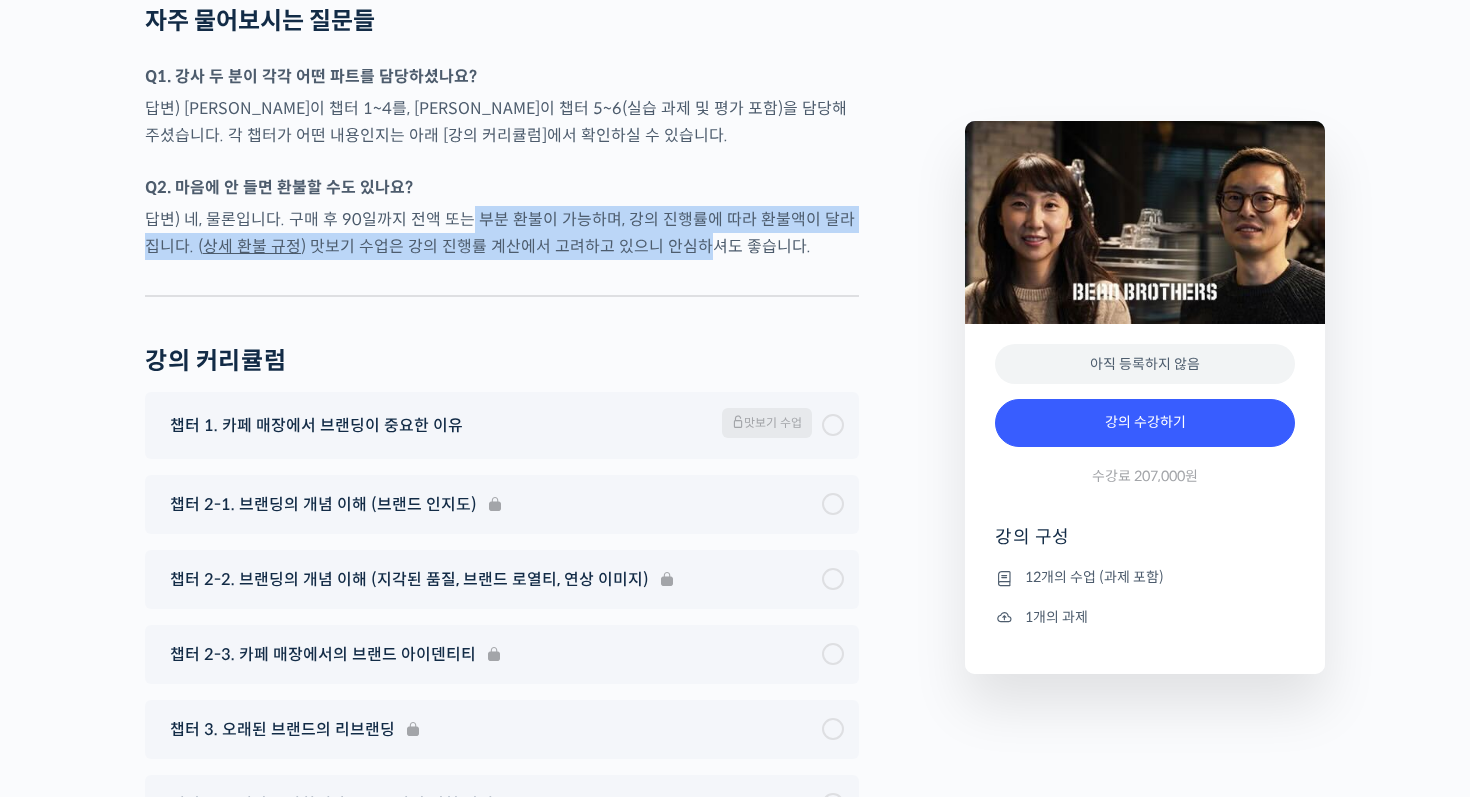 drag, startPoint x: 467, startPoint y: 276, endPoint x: 688, endPoint y: 287, distance: 221.27359 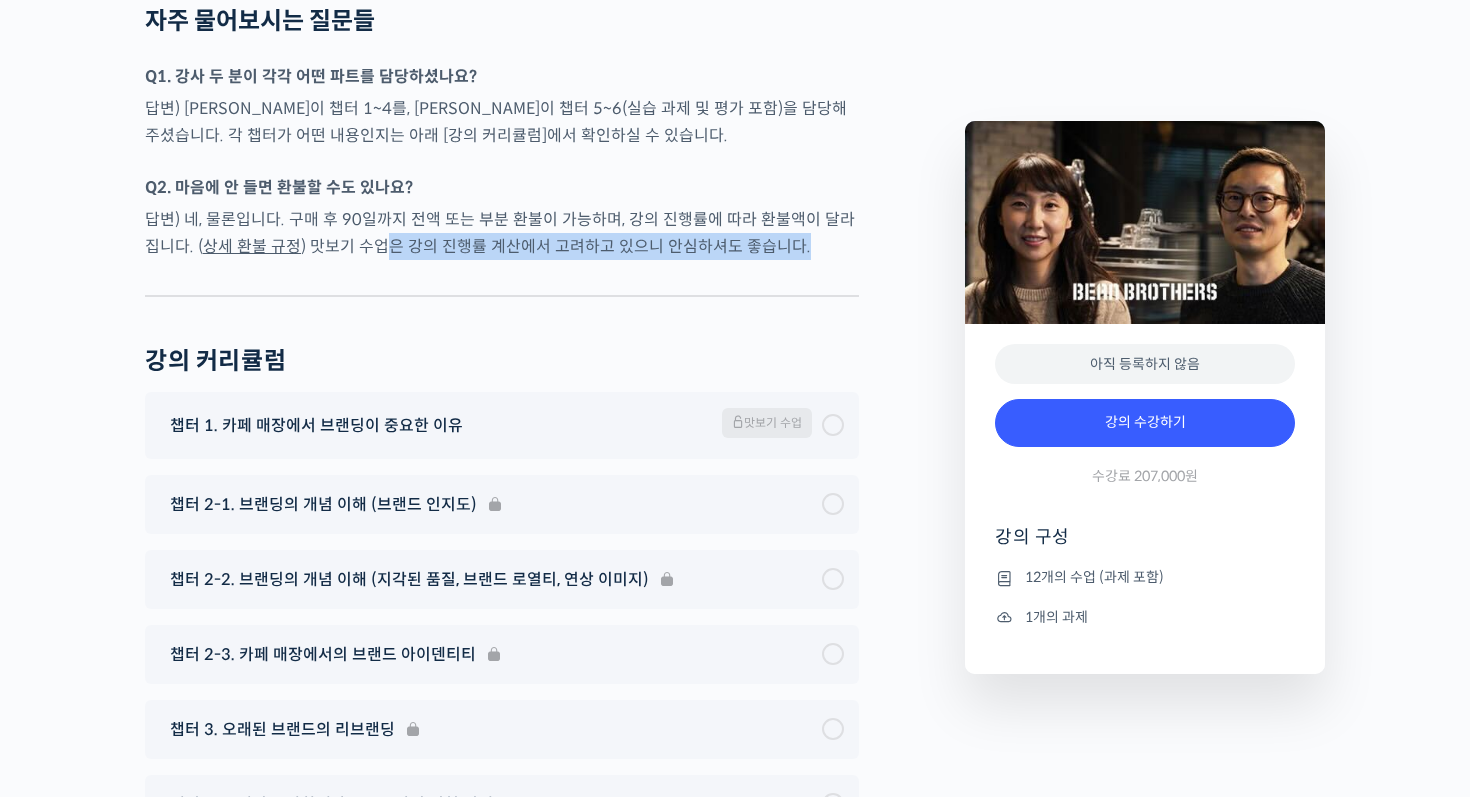 drag, startPoint x: 372, startPoint y: 293, endPoint x: 595, endPoint y: 307, distance: 223.43903 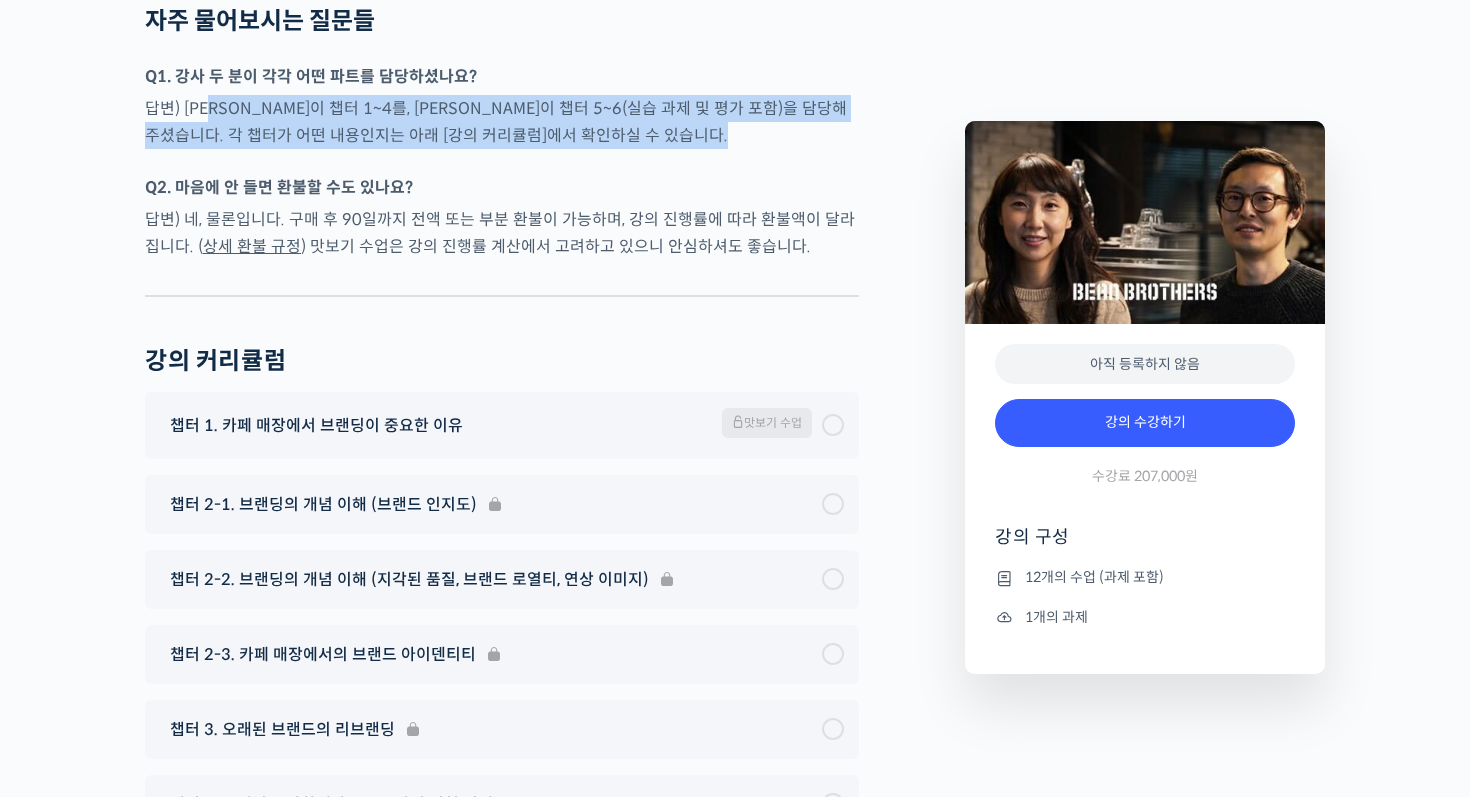 drag, startPoint x: 234, startPoint y: 163, endPoint x: 650, endPoint y: 199, distance: 417.55478 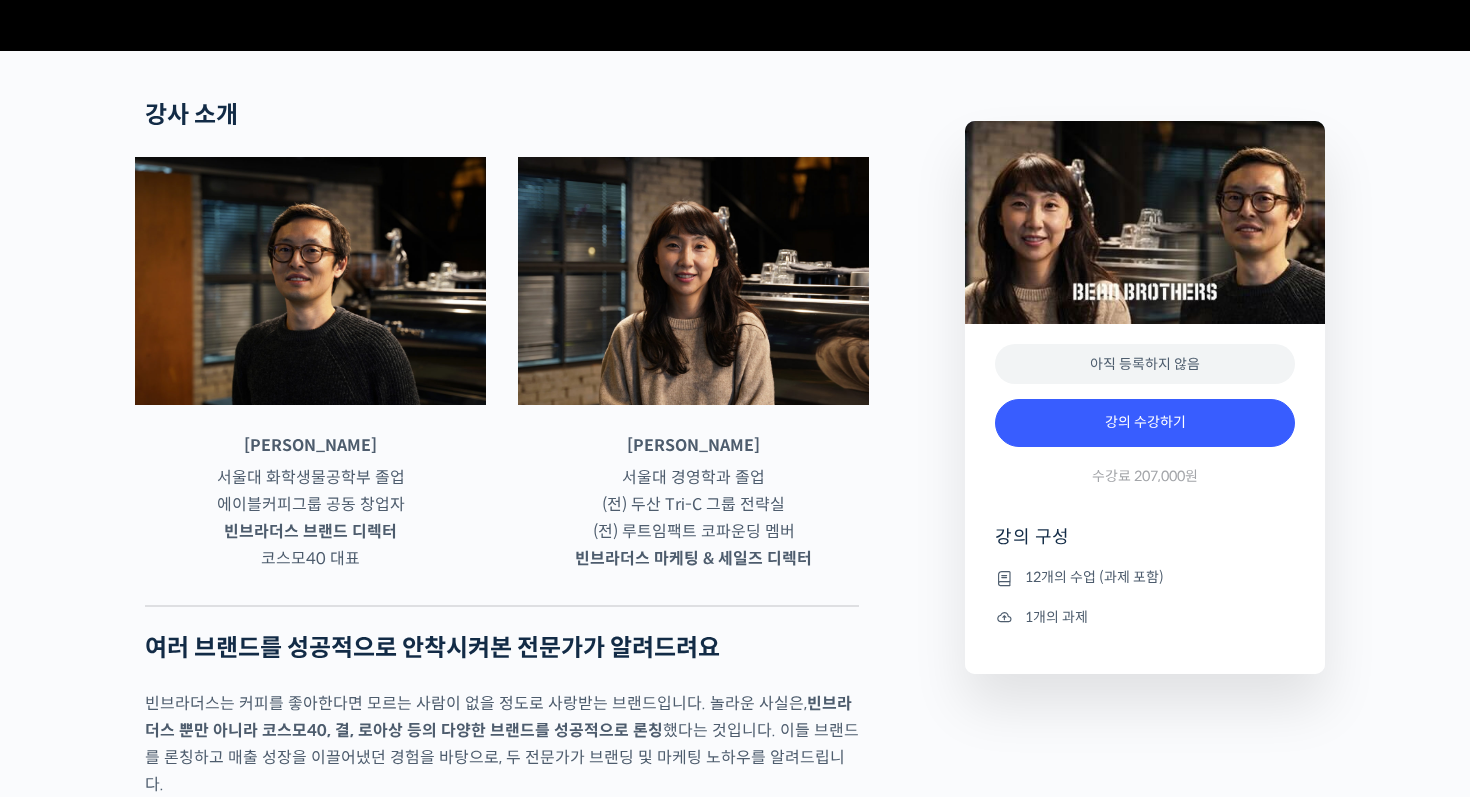 scroll, scrollTop: 0, scrollLeft: 0, axis: both 